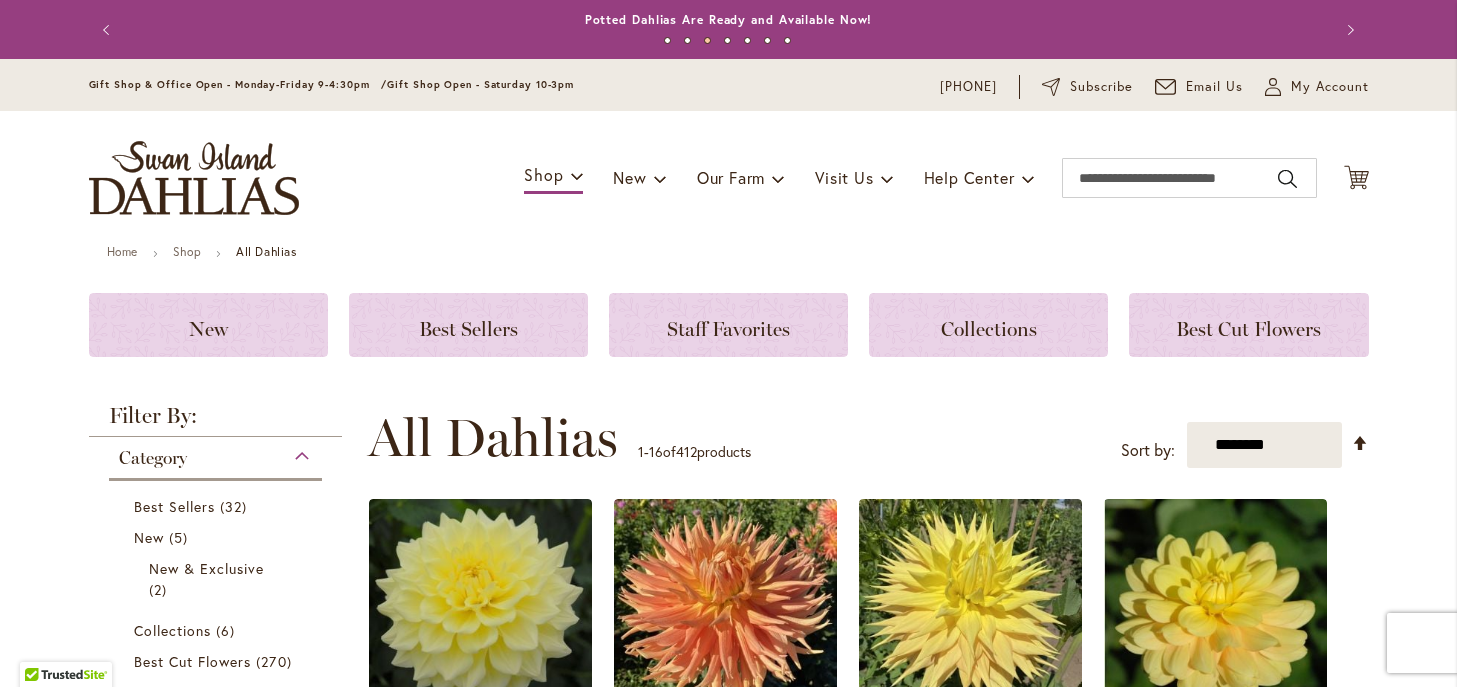 scroll, scrollTop: 0, scrollLeft: 0, axis: both 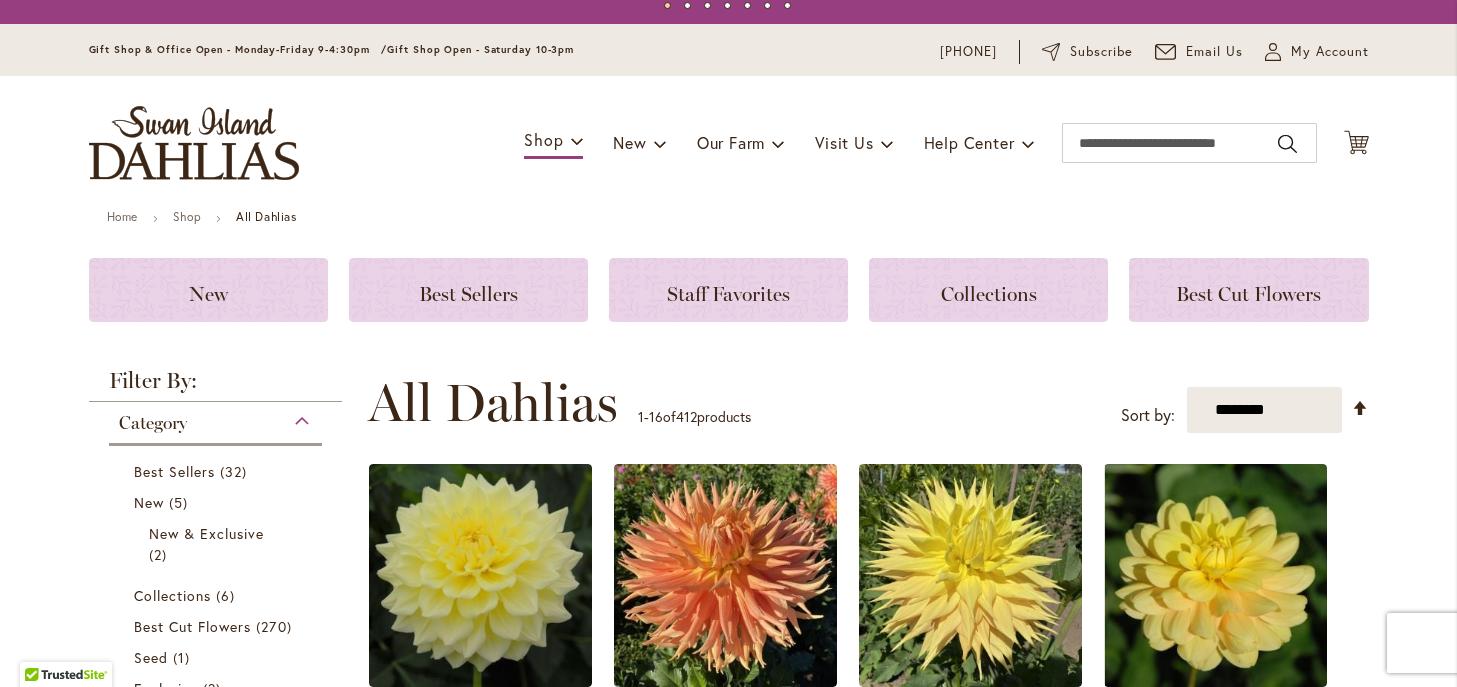 type on "**********" 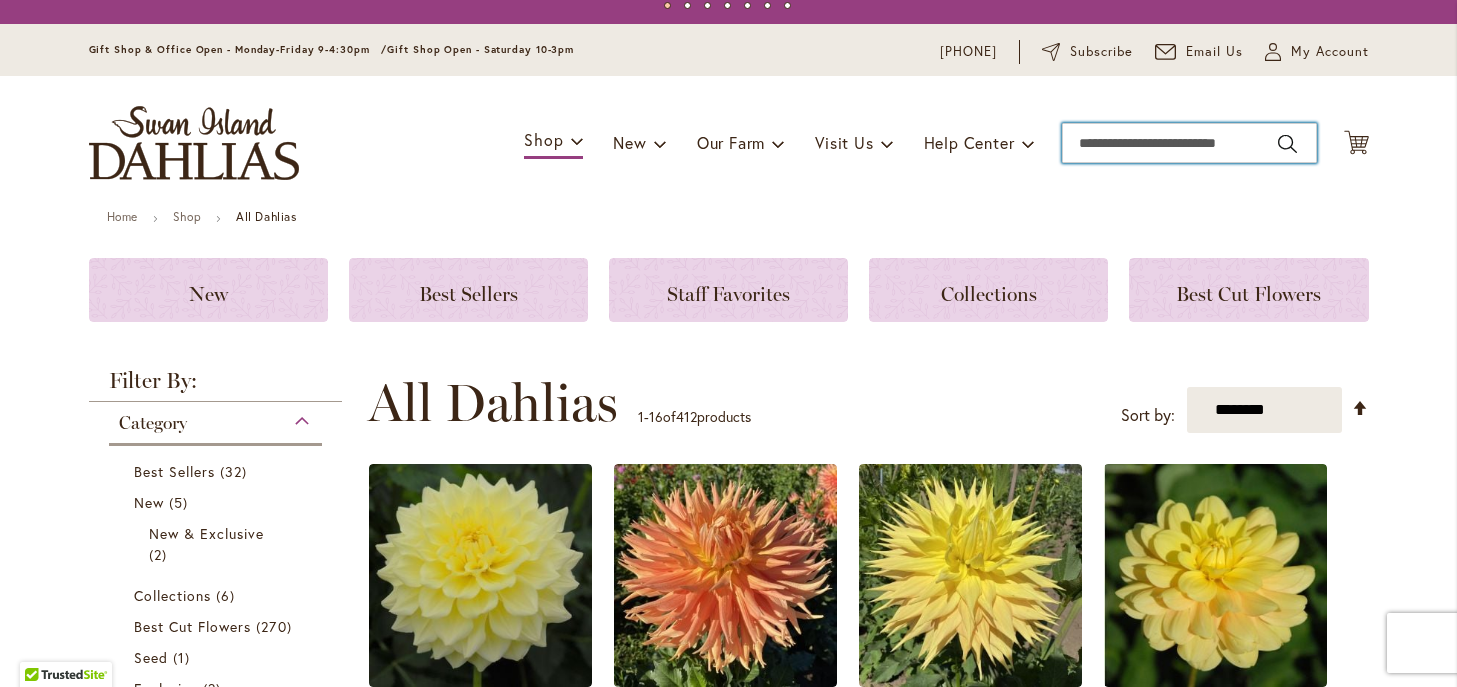 click on "Search" at bounding box center [1189, 143] 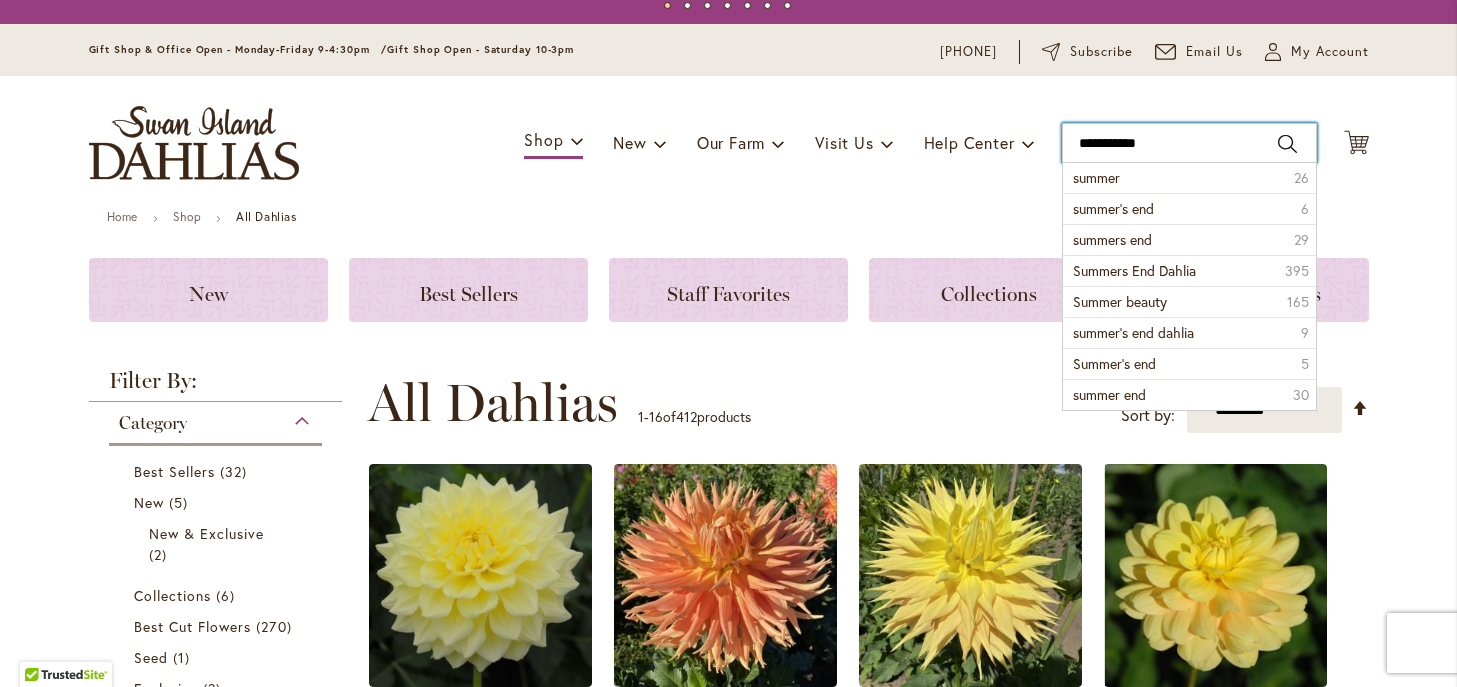 type on "**********" 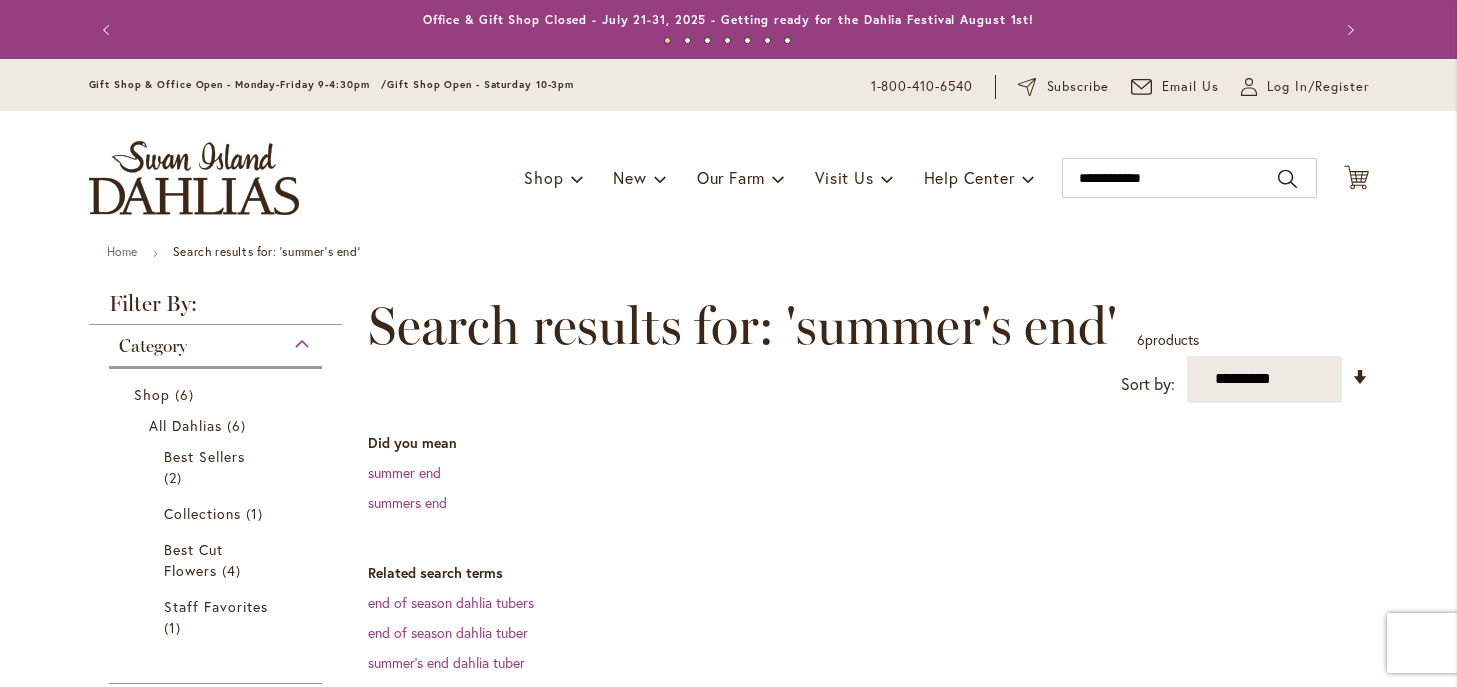 scroll, scrollTop: 0, scrollLeft: 0, axis: both 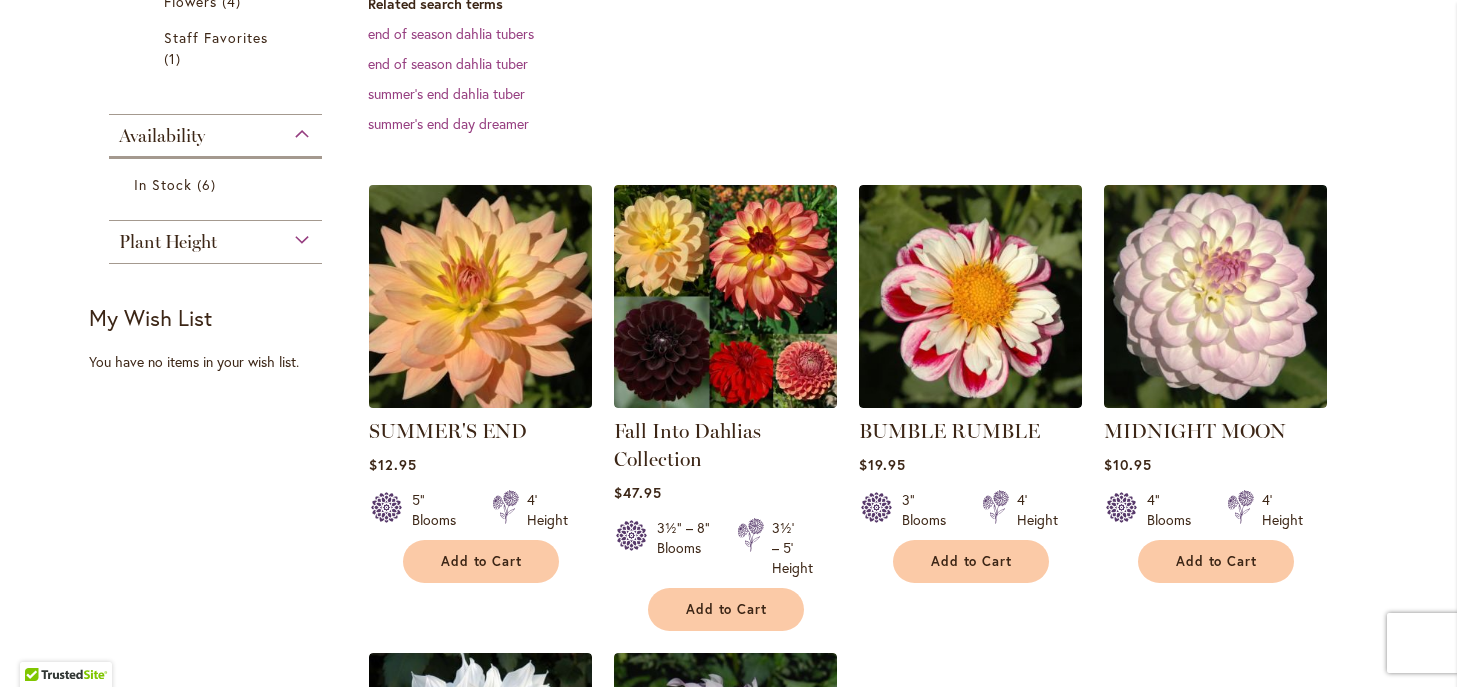 type on "**********" 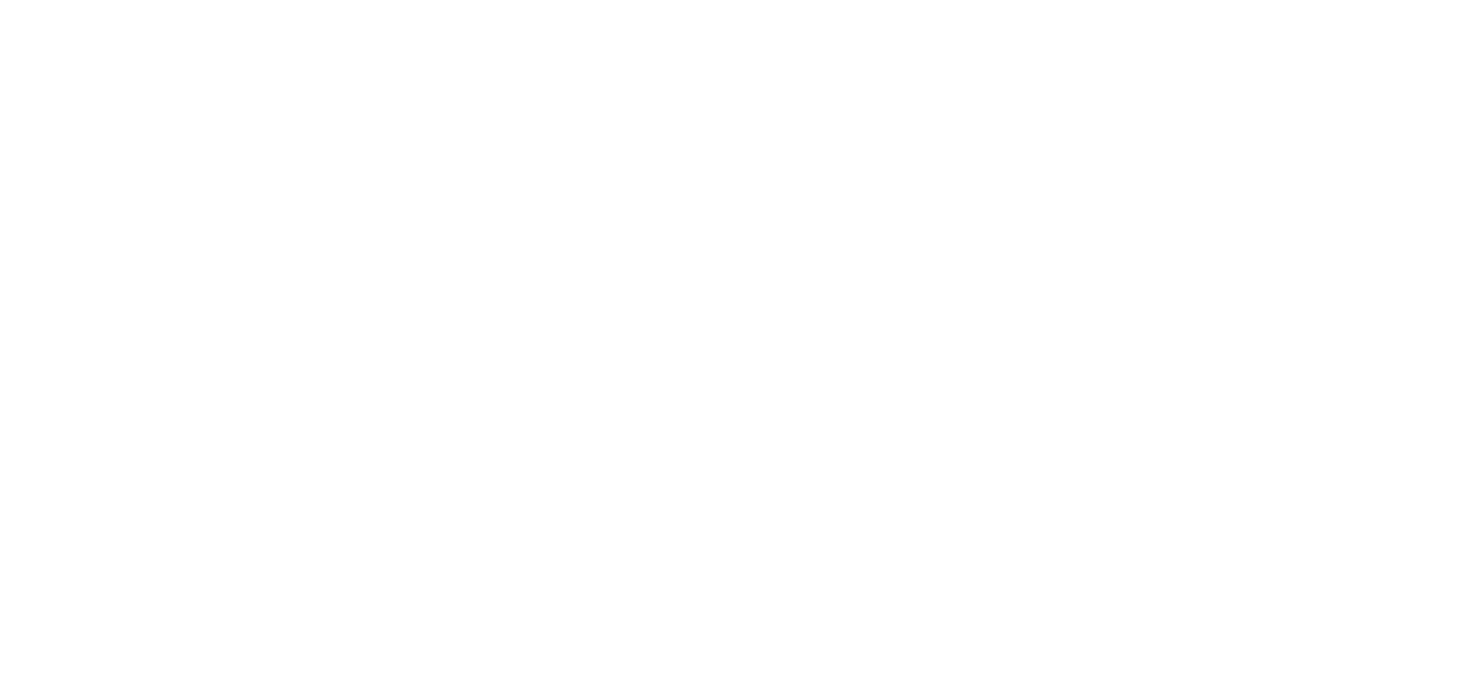 scroll, scrollTop: 0, scrollLeft: 0, axis: both 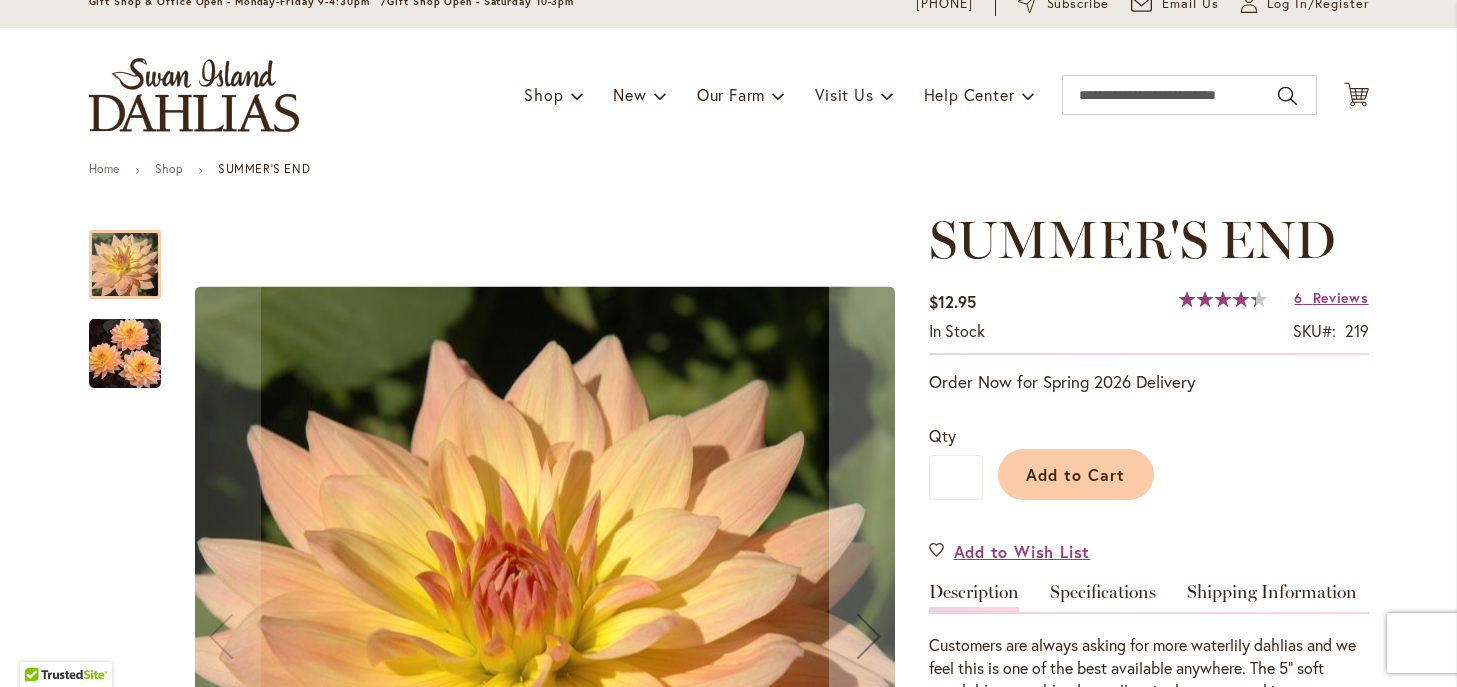 type on "**********" 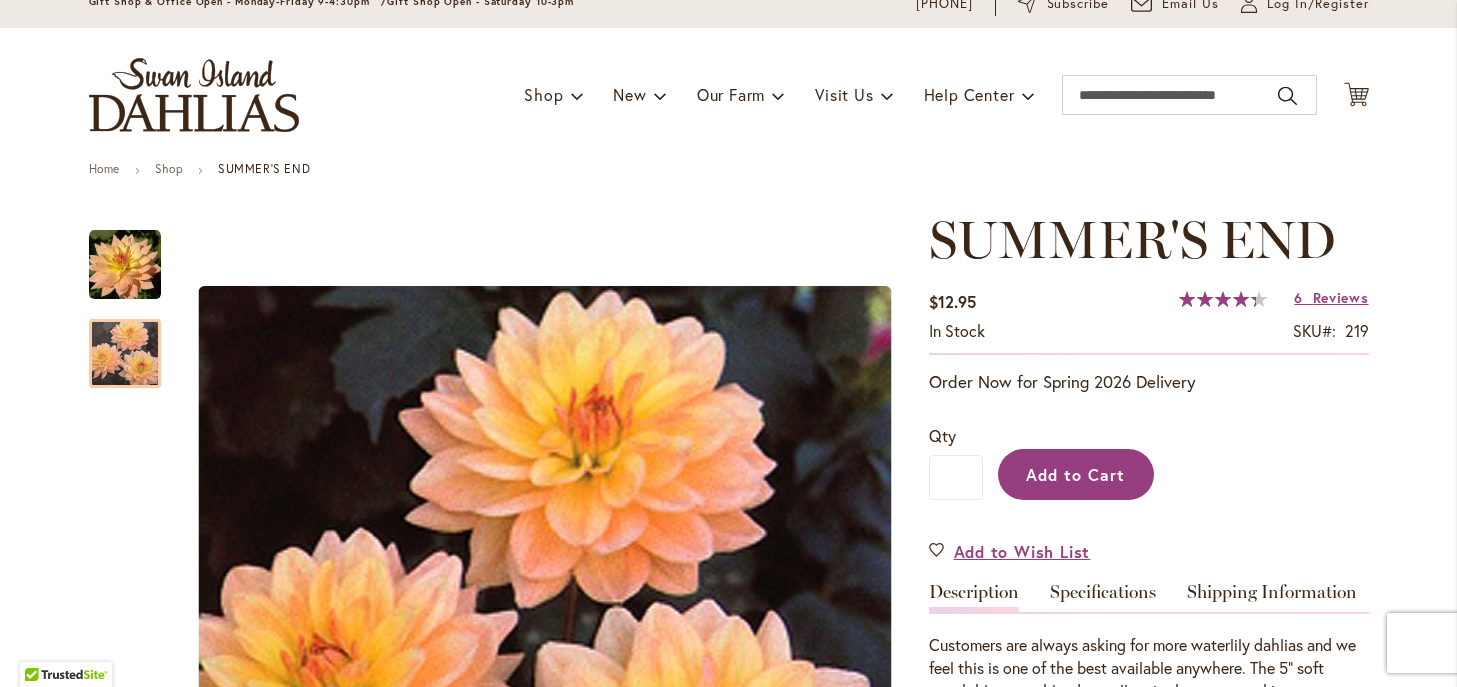 click on "Add to Cart" at bounding box center (1075, 474) 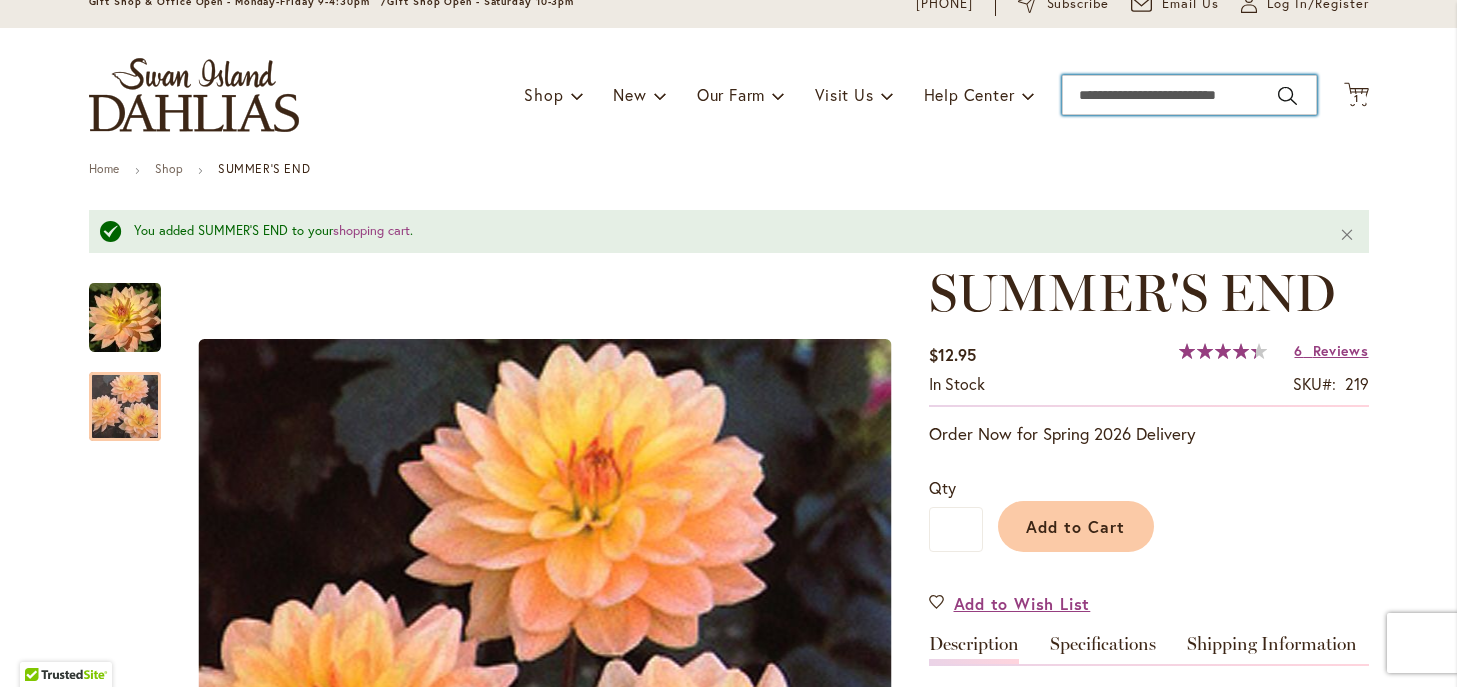 click on "Search" at bounding box center [1189, 95] 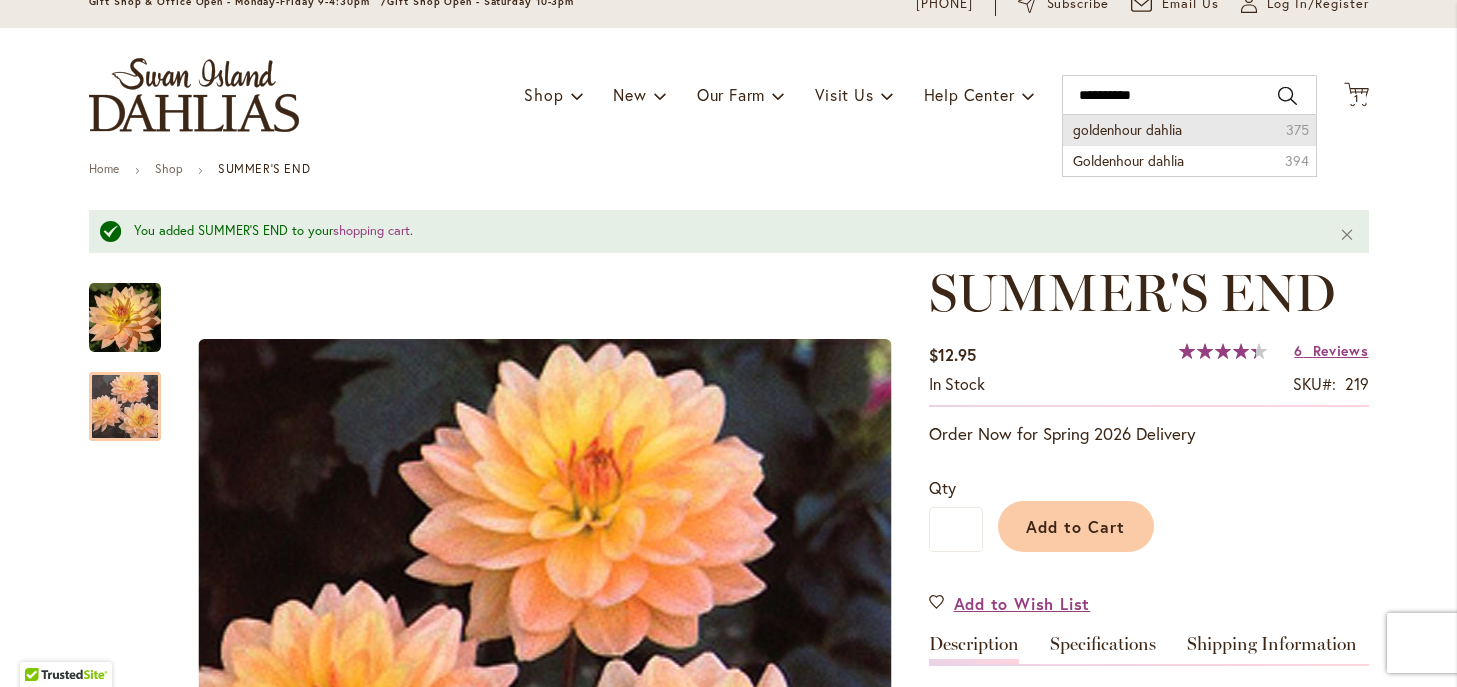 click on "goldenhour dahlia" at bounding box center [1127, 129] 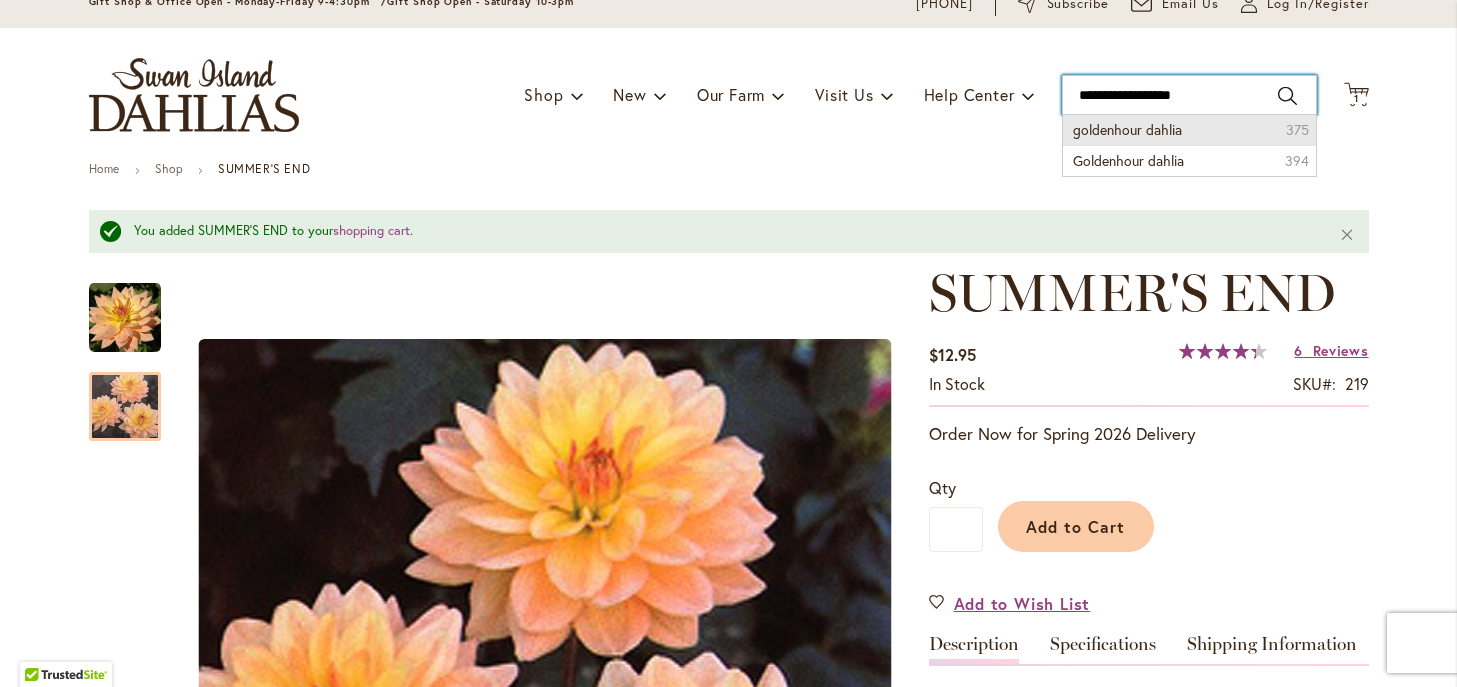 type on "**********" 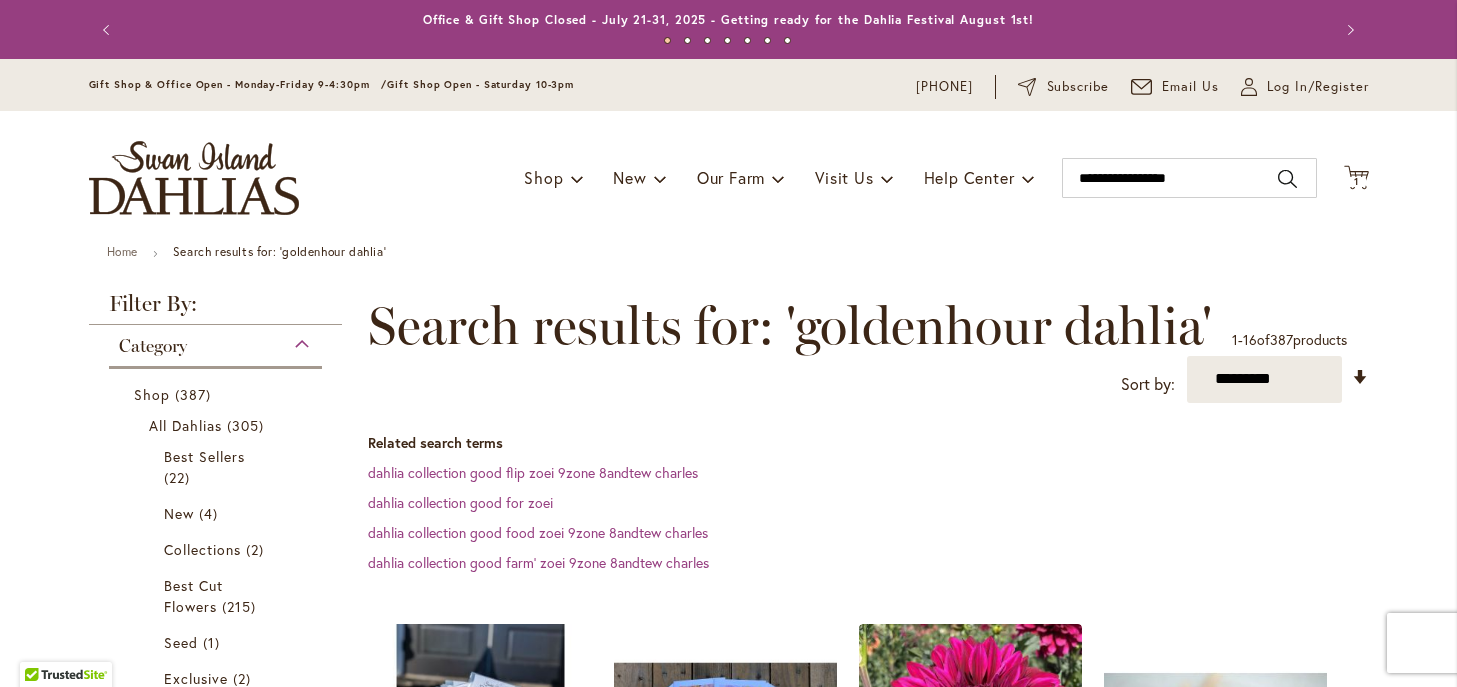 scroll, scrollTop: 0, scrollLeft: 0, axis: both 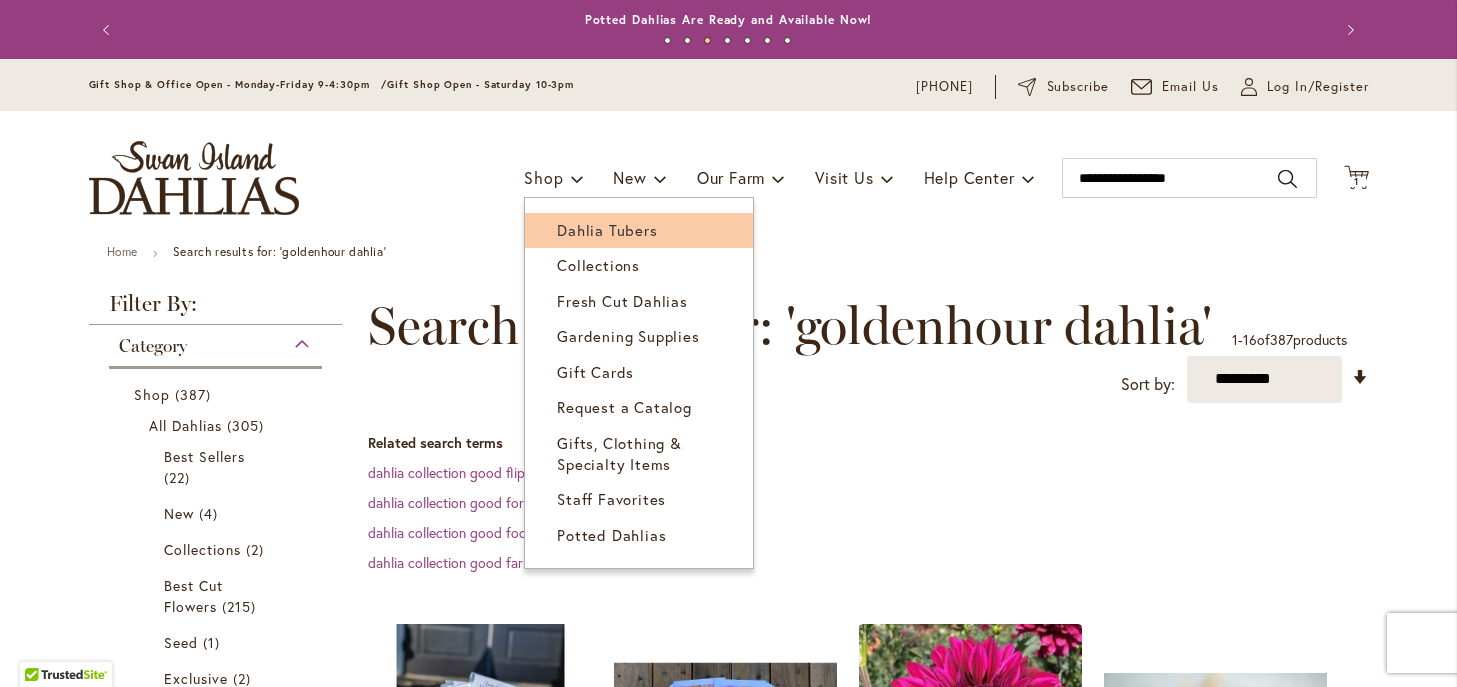 type on "**********" 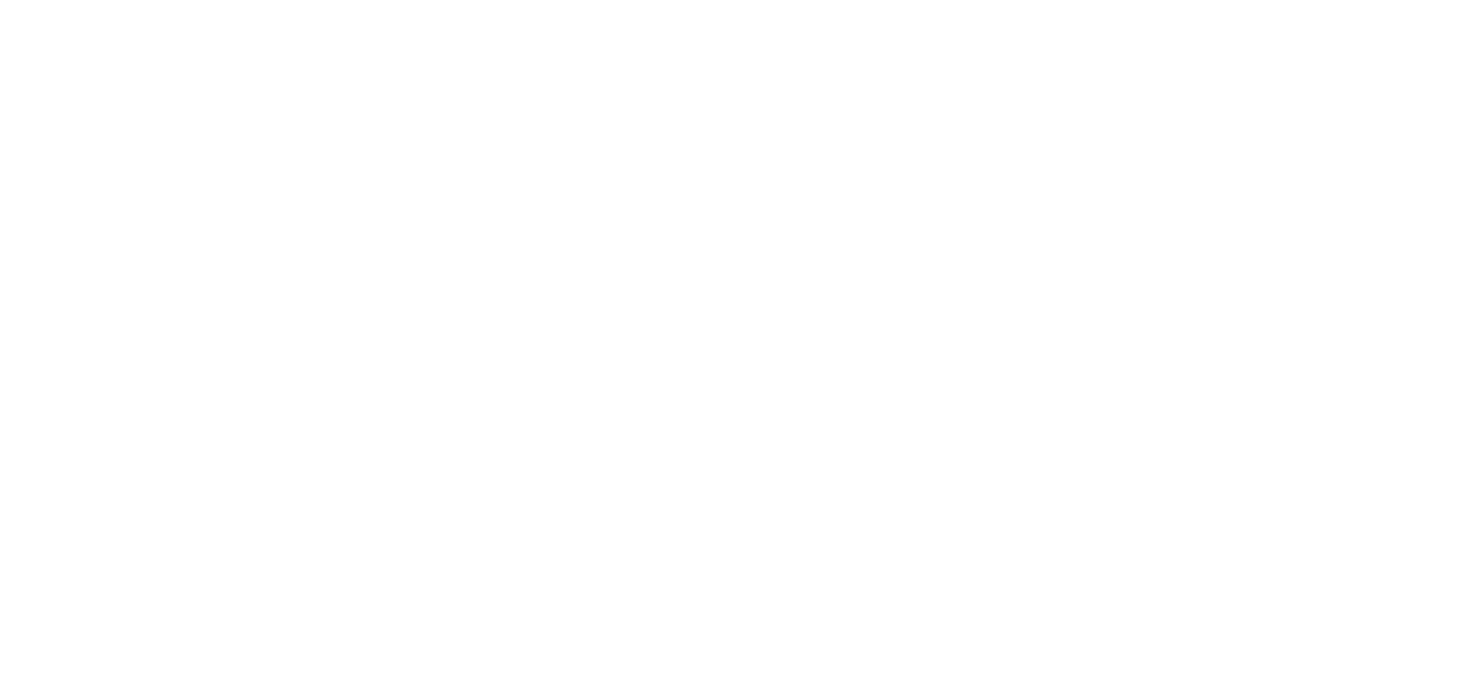 scroll, scrollTop: 0, scrollLeft: 0, axis: both 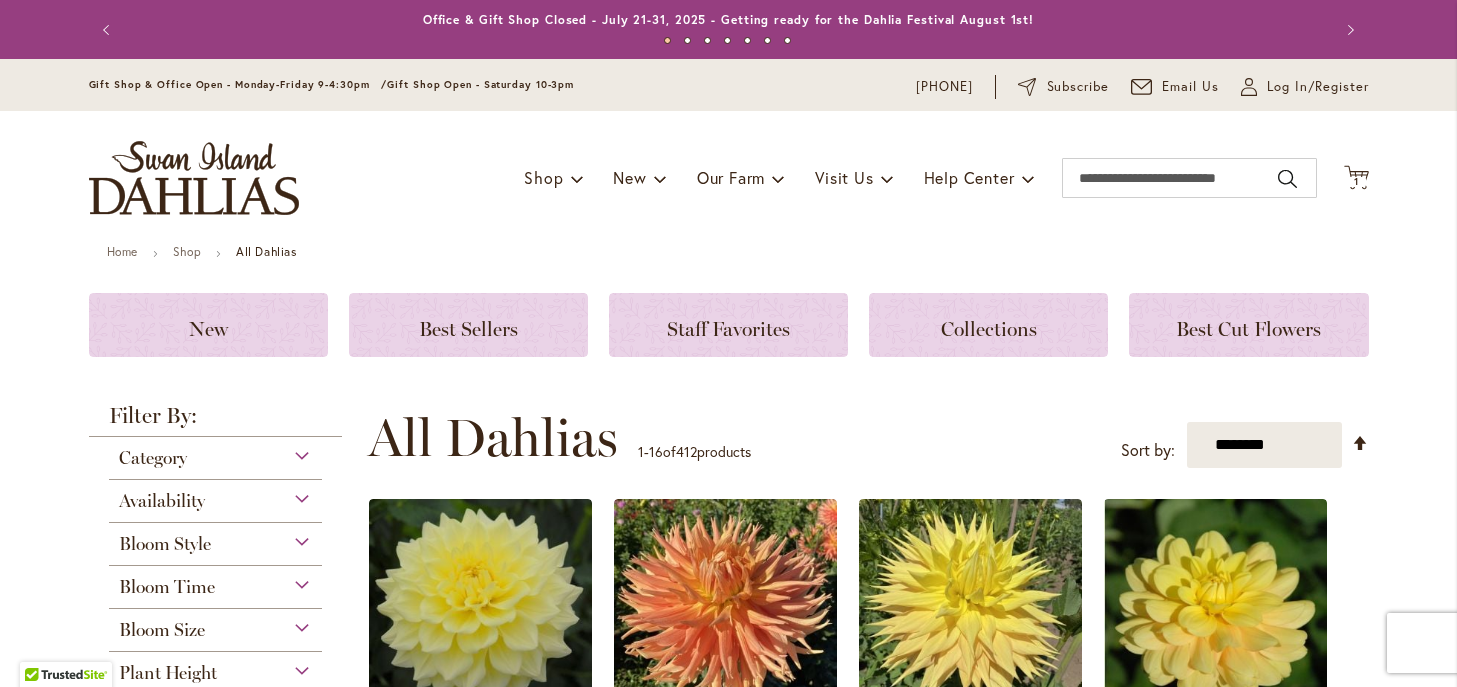 type on "**********" 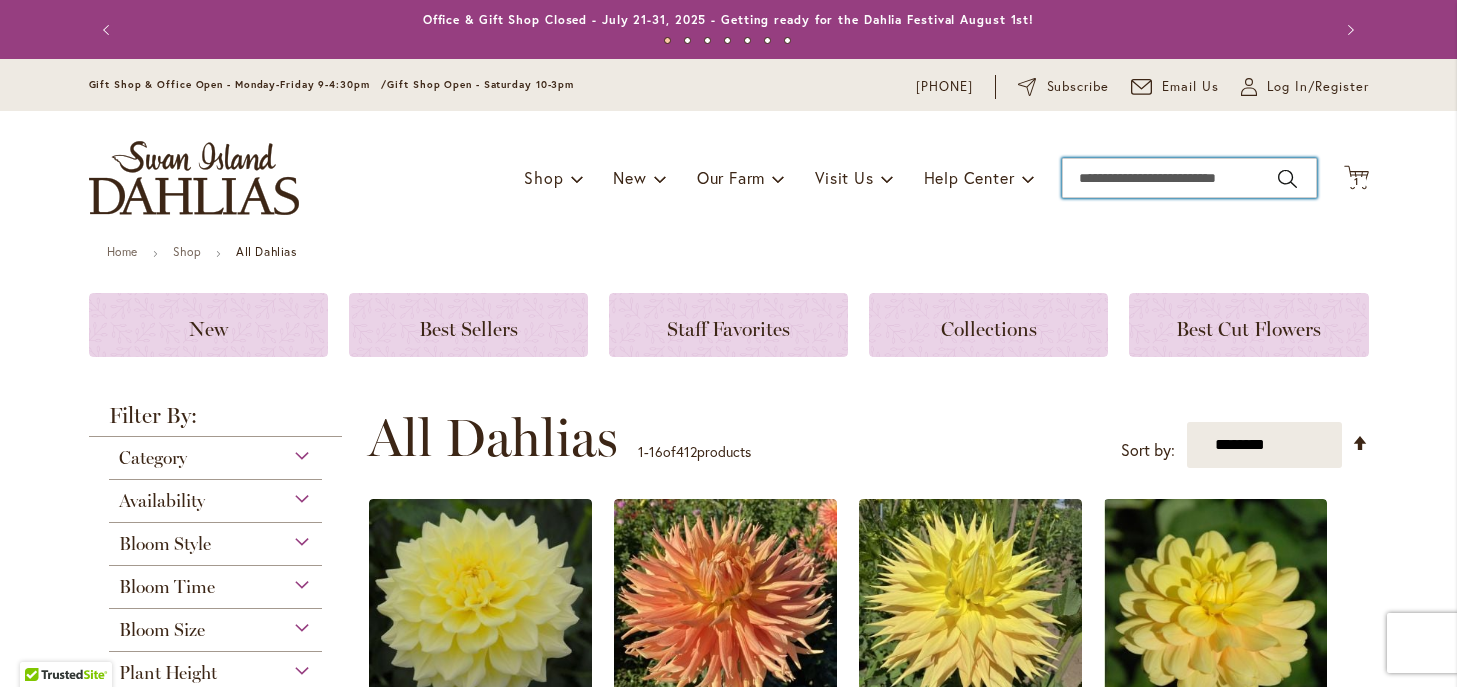 click on "Search" at bounding box center [1189, 178] 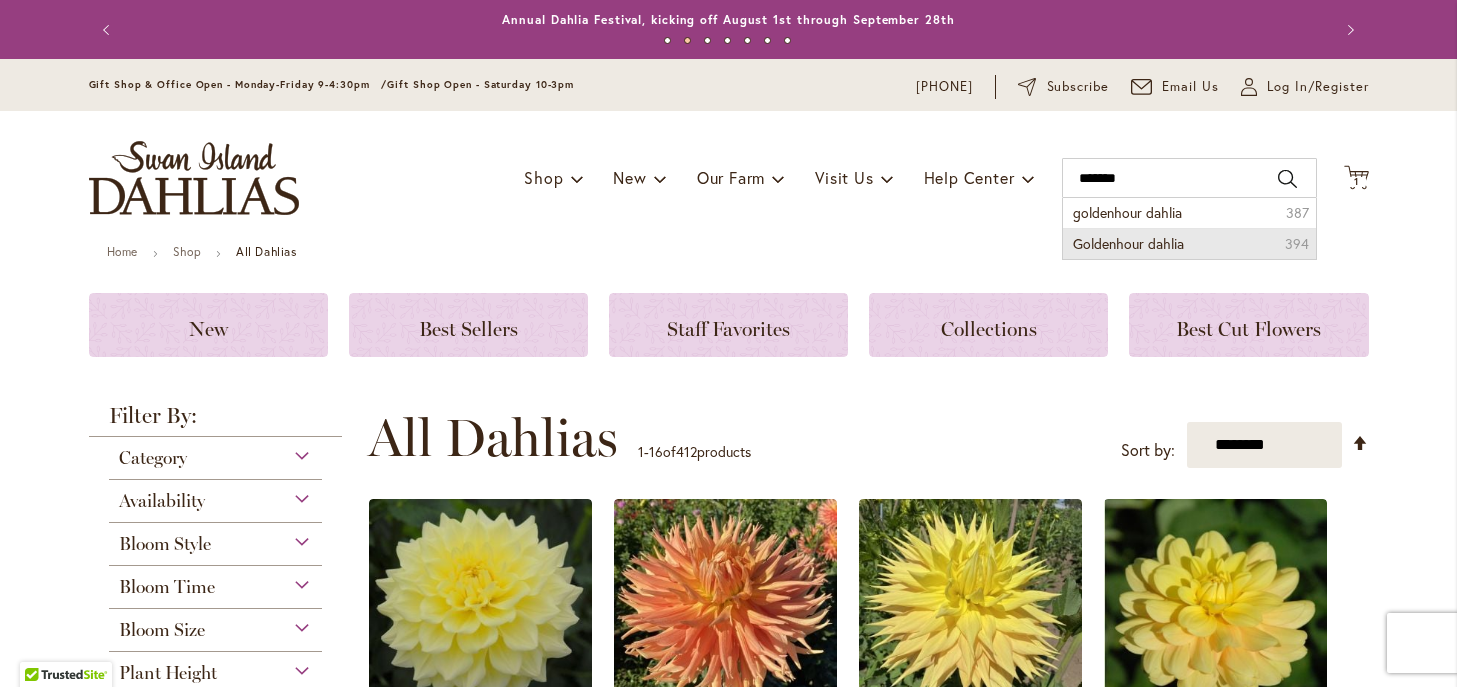 click on "Goldenhour  dahlia" at bounding box center (1128, 243) 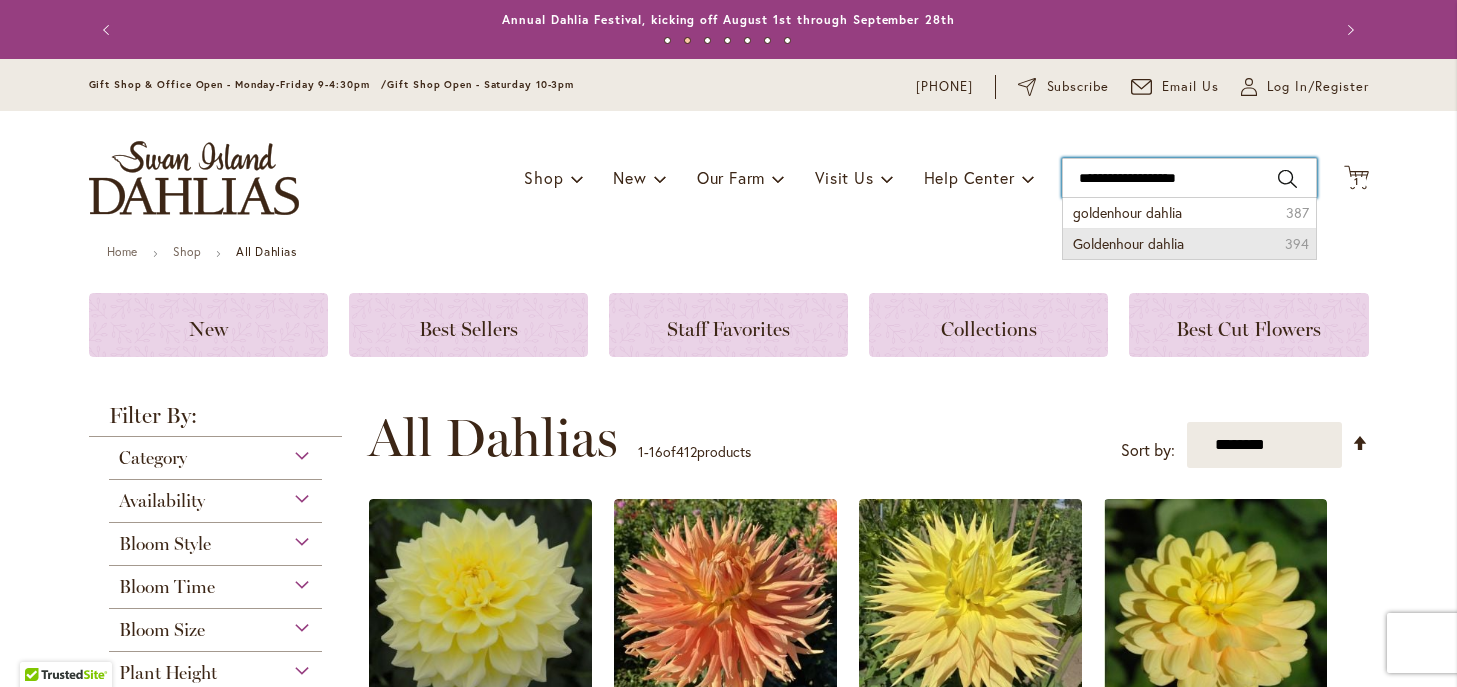 type on "**********" 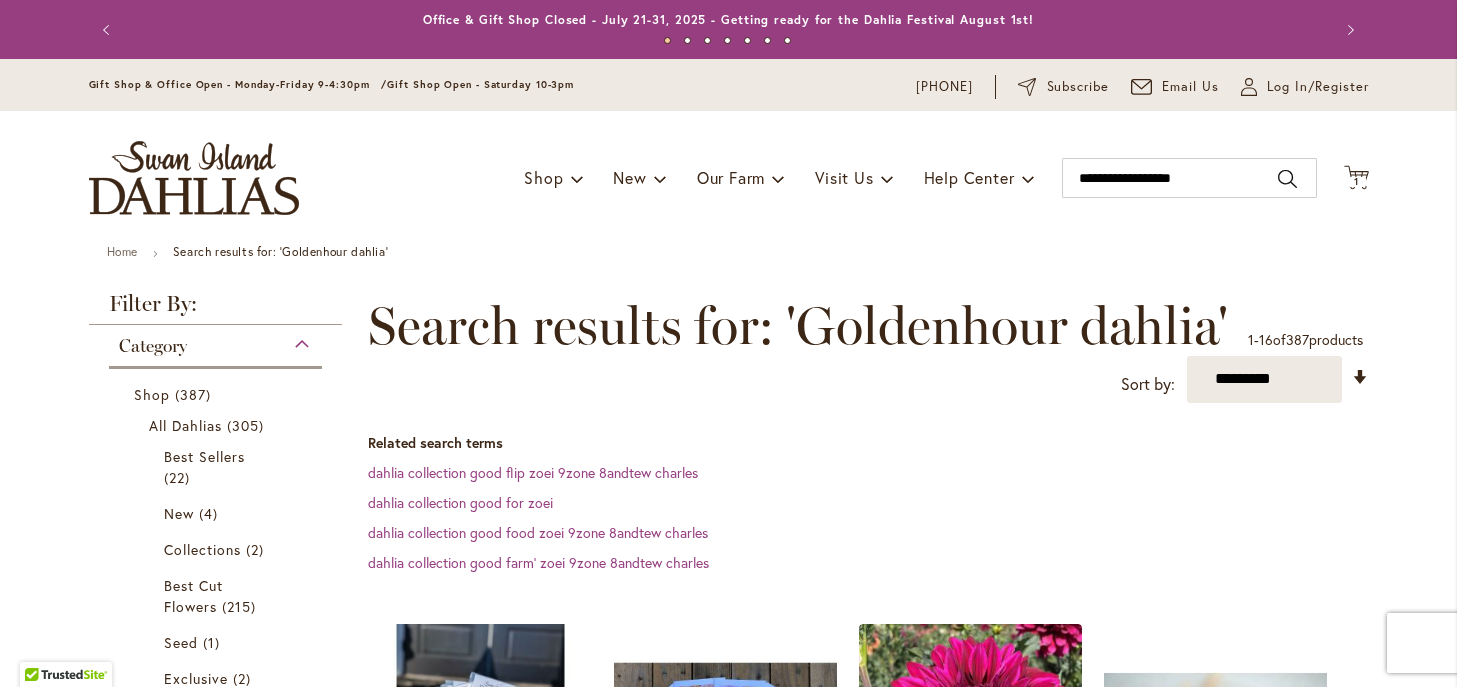 scroll, scrollTop: 0, scrollLeft: 0, axis: both 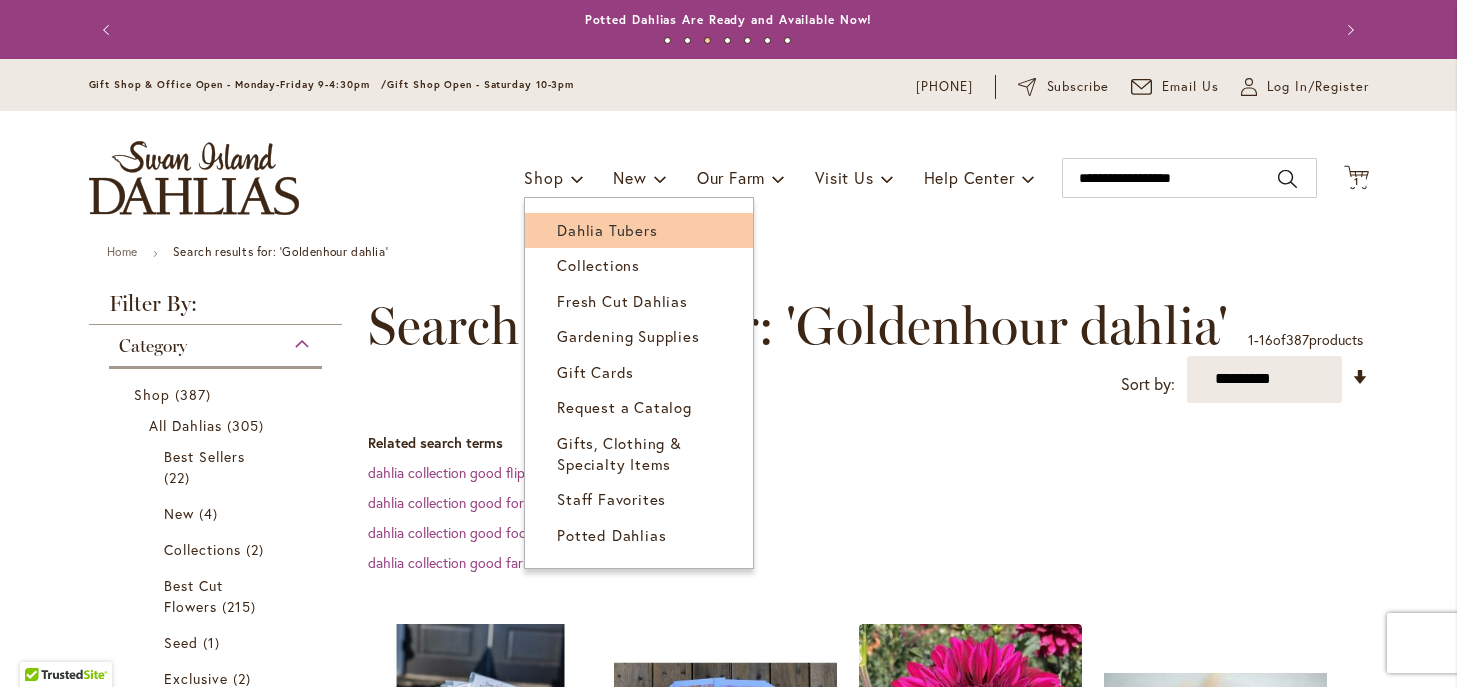 type on "**********" 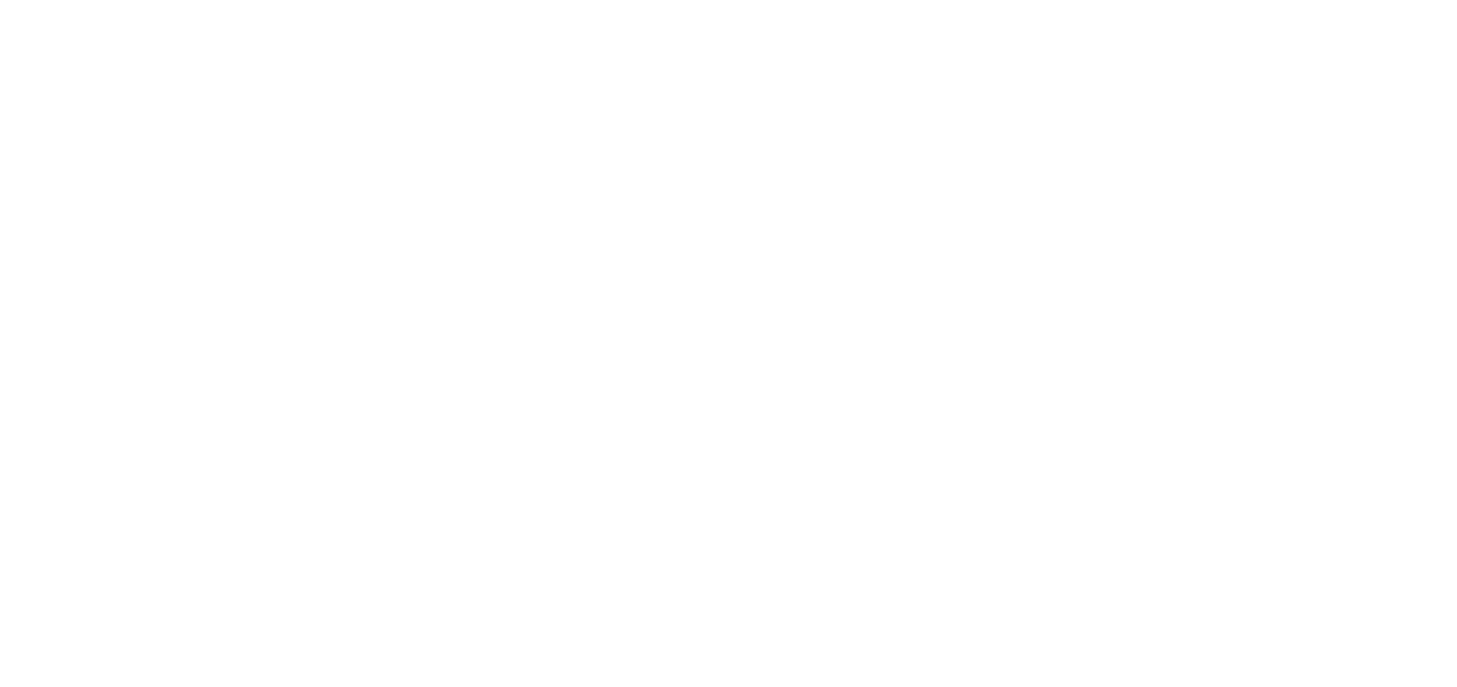 scroll, scrollTop: 0, scrollLeft: 0, axis: both 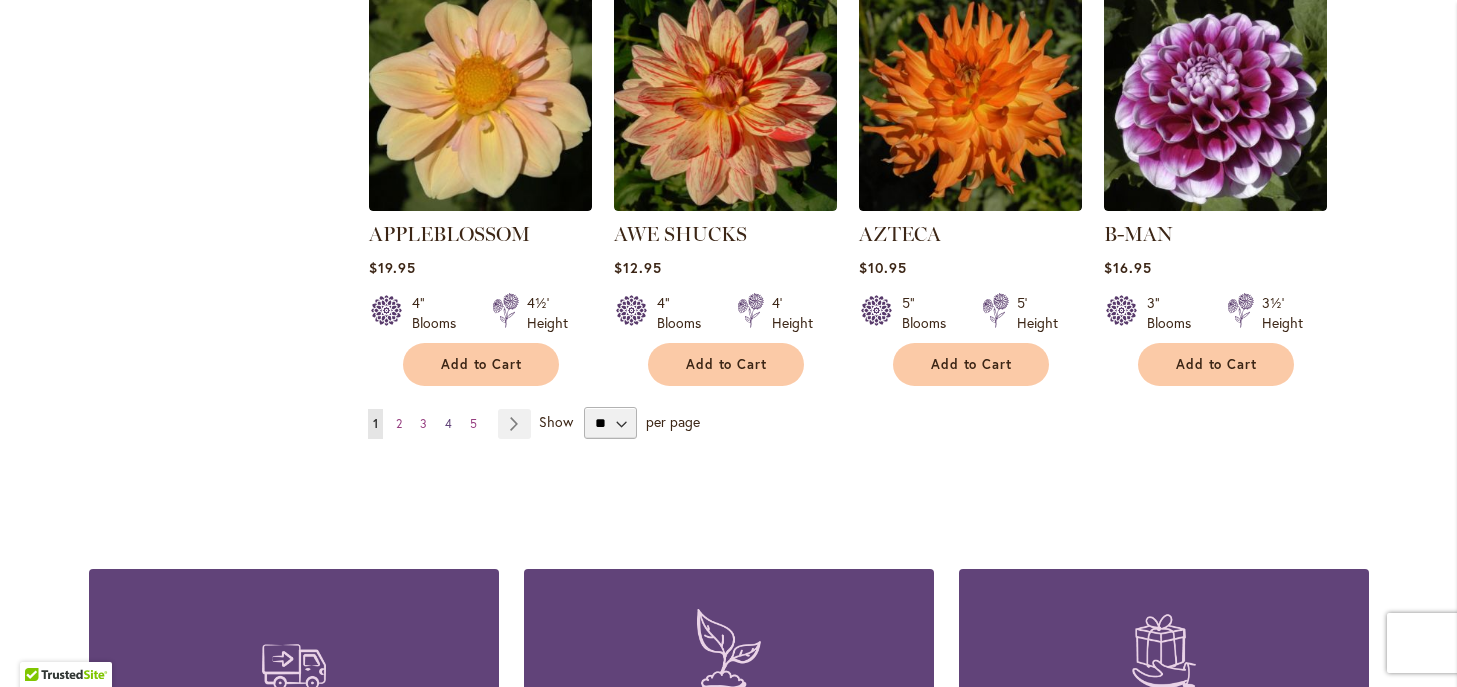 type on "**********" 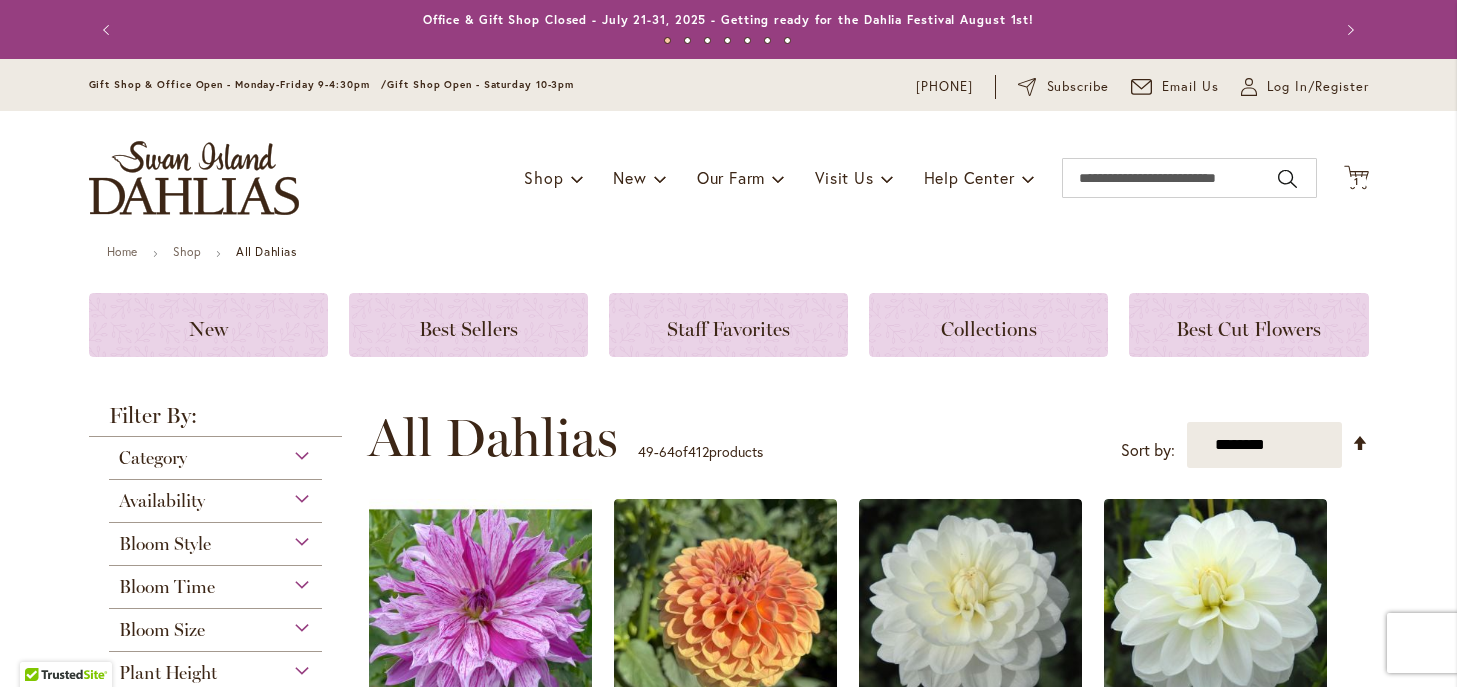 scroll, scrollTop: 0, scrollLeft: 0, axis: both 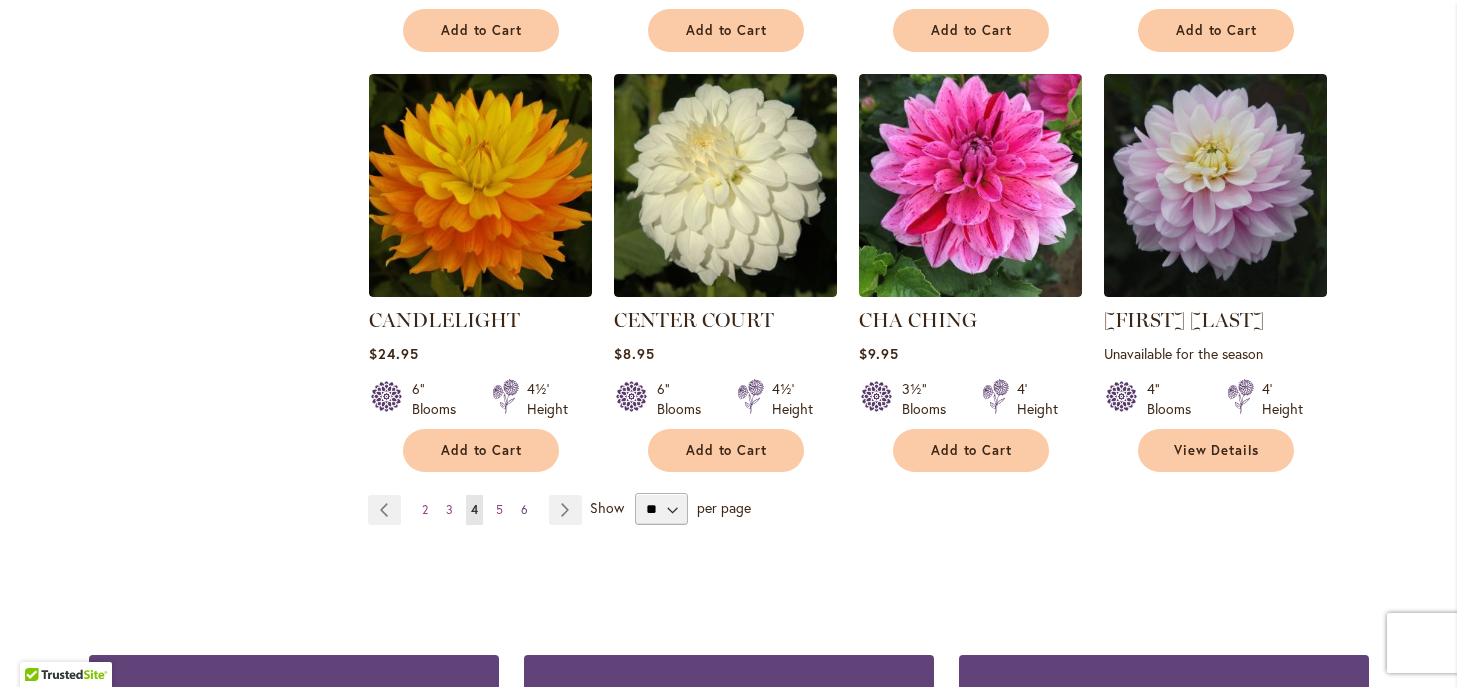 type on "**********" 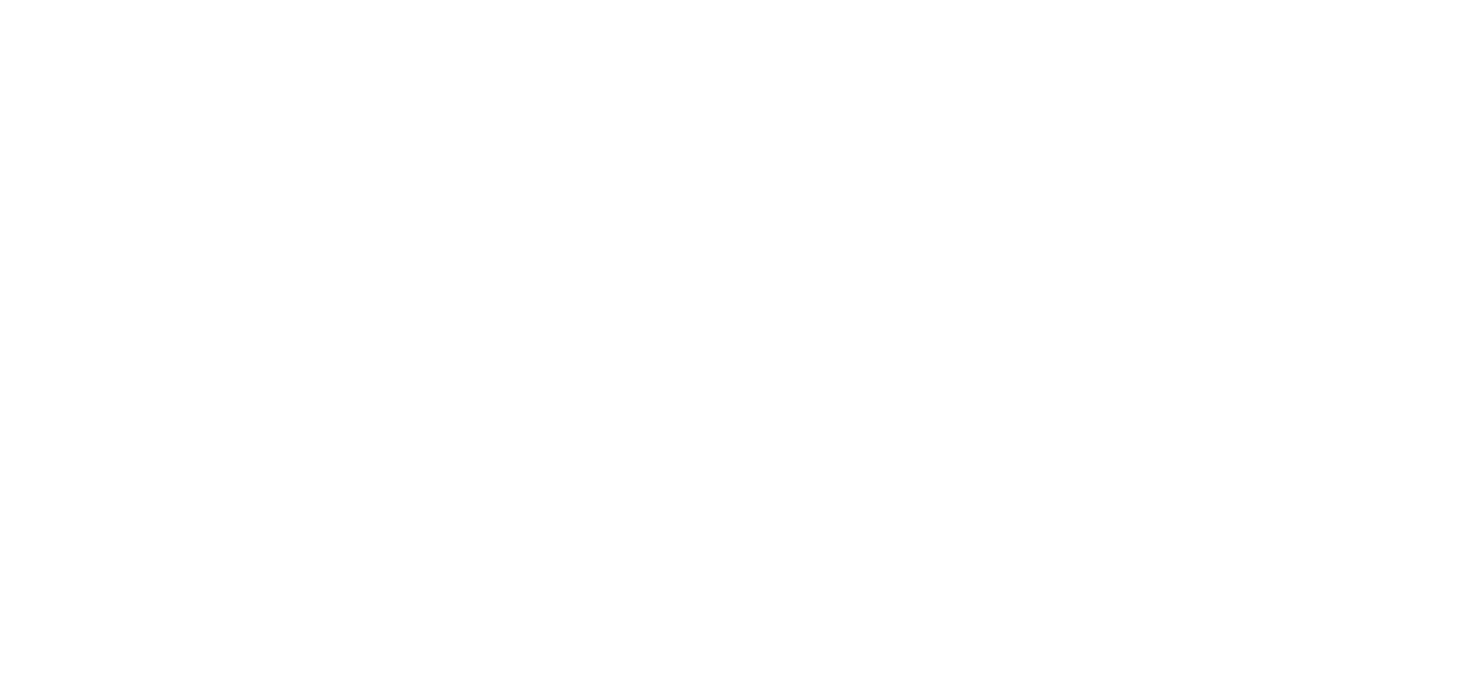 scroll, scrollTop: 0, scrollLeft: 0, axis: both 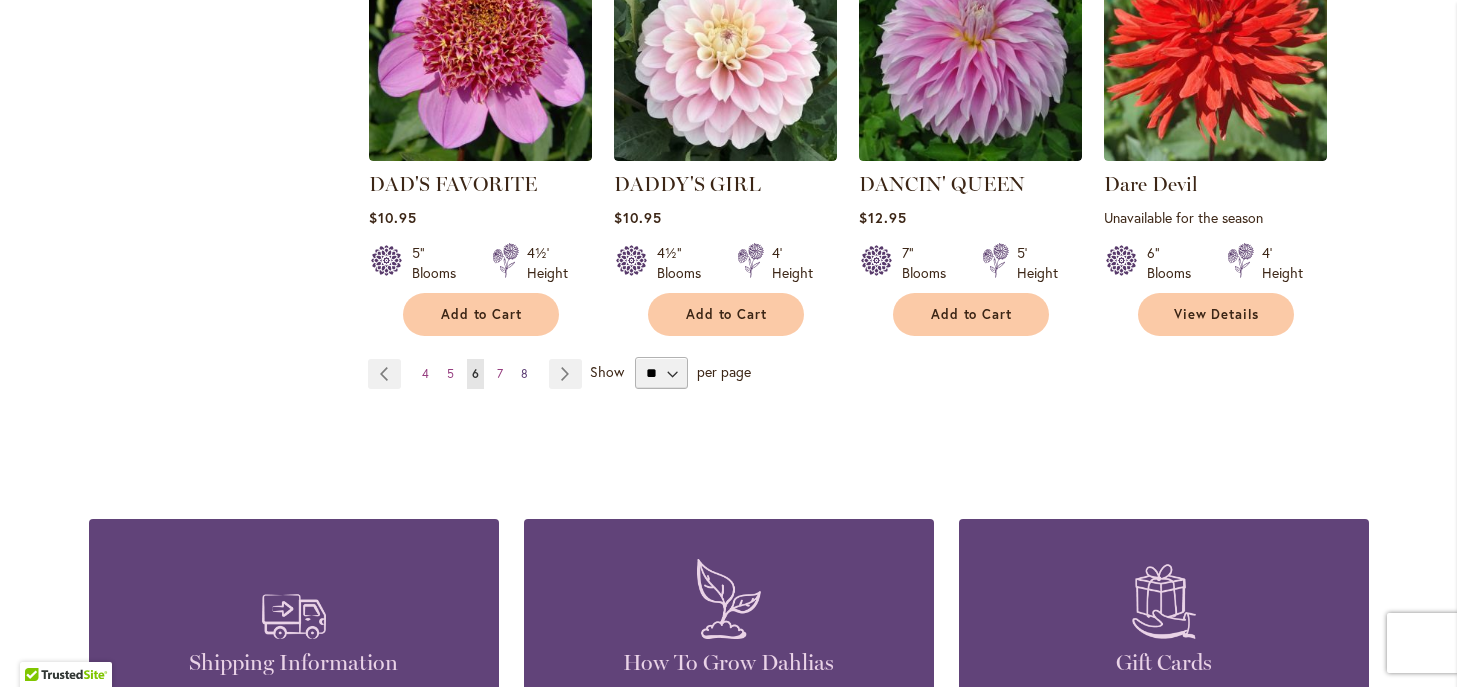 type on "**********" 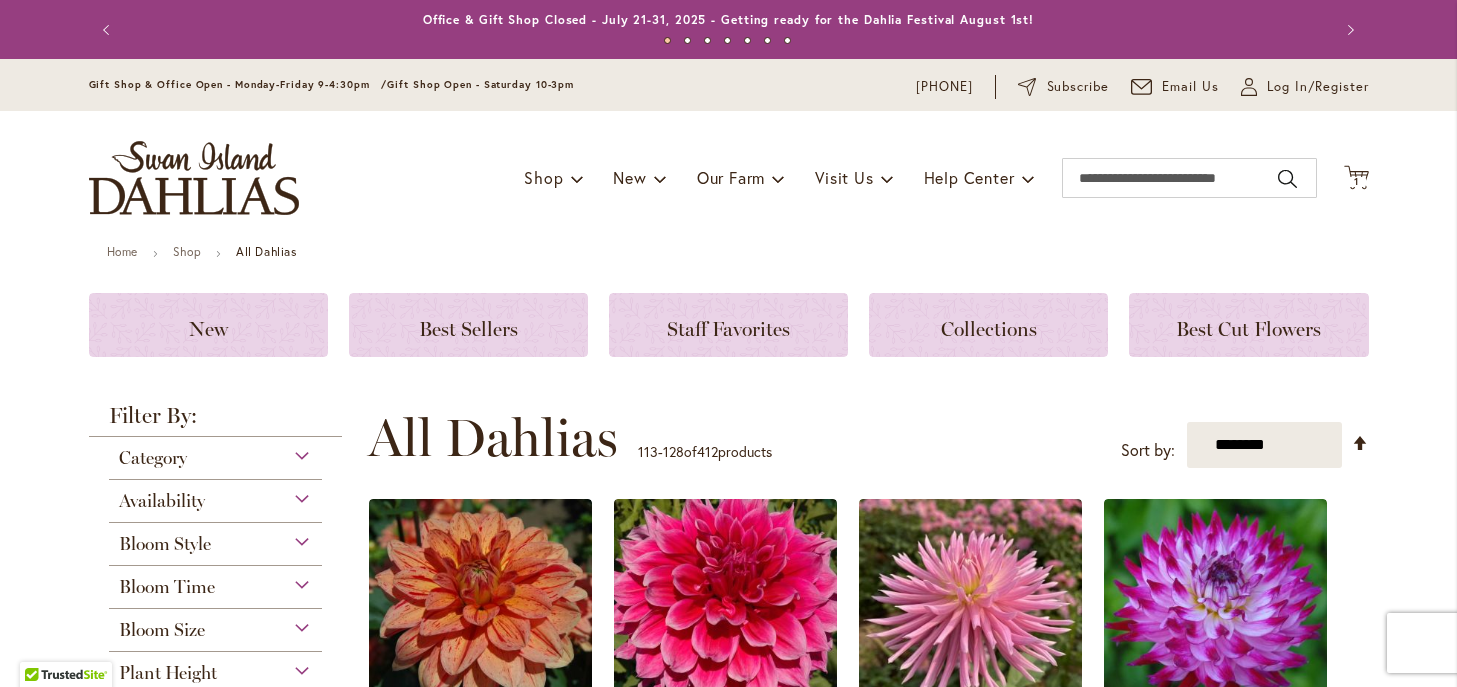 scroll, scrollTop: 0, scrollLeft: 0, axis: both 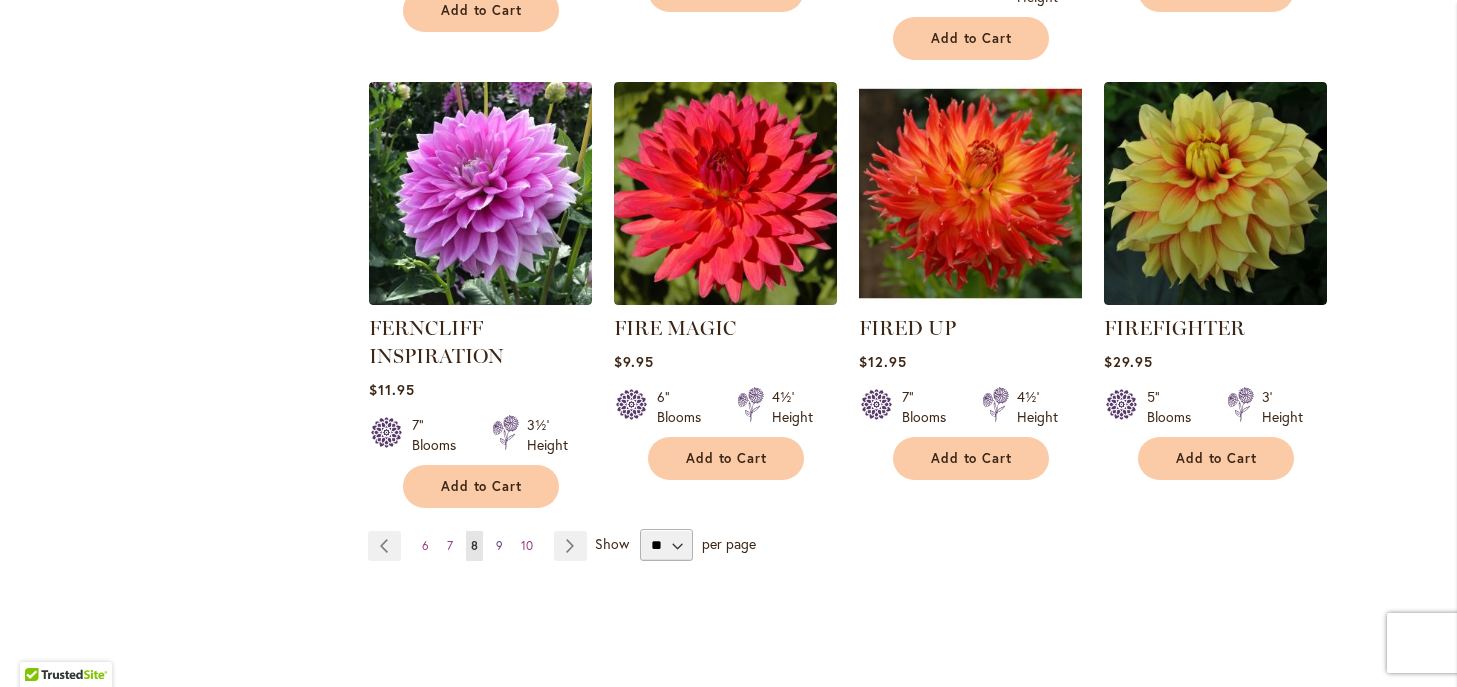 type on "**********" 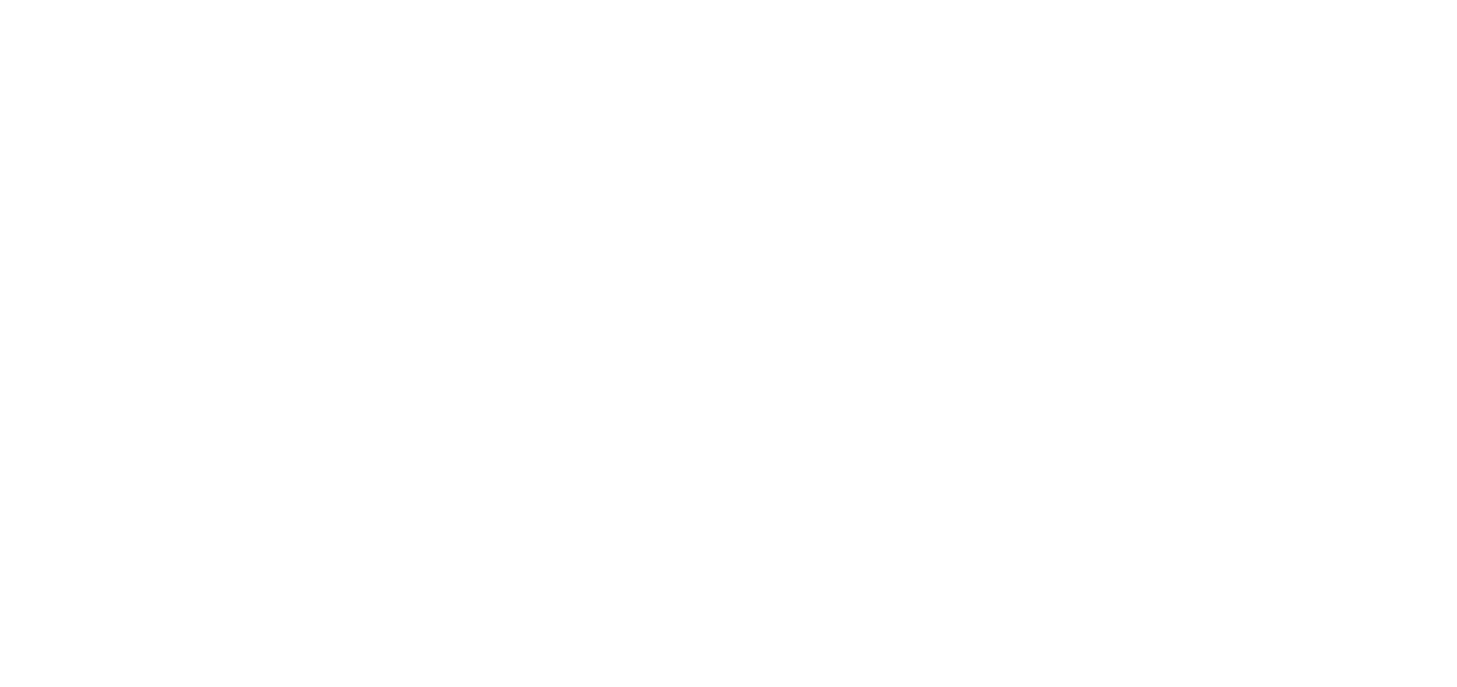 scroll, scrollTop: 0, scrollLeft: 0, axis: both 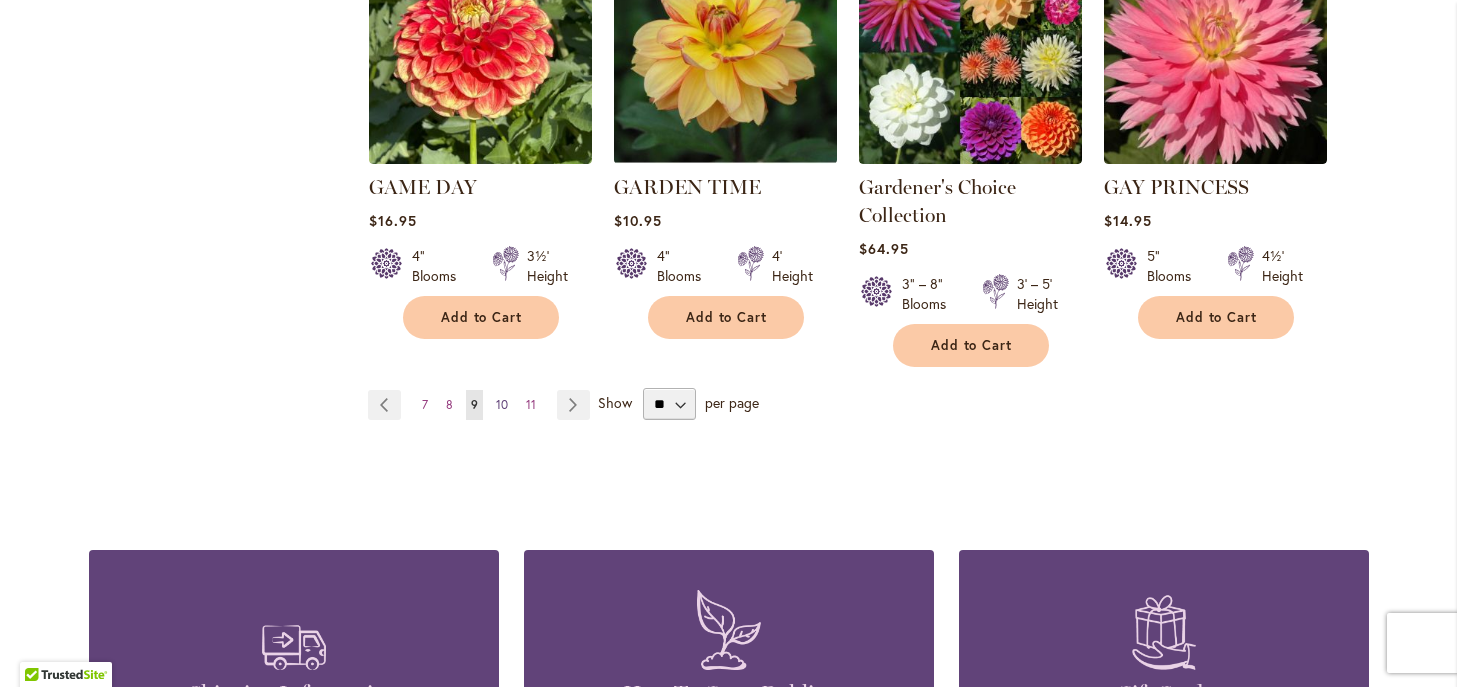 type on "**********" 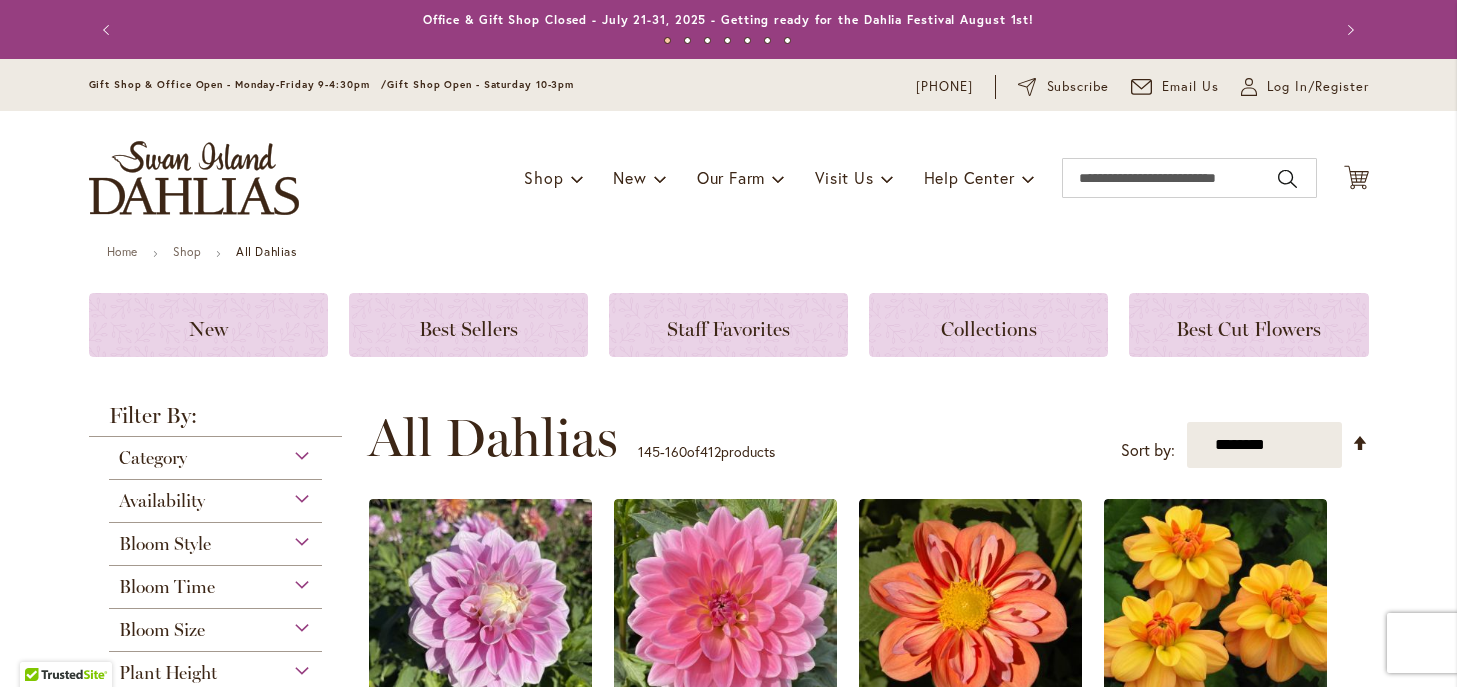 scroll, scrollTop: 0, scrollLeft: 0, axis: both 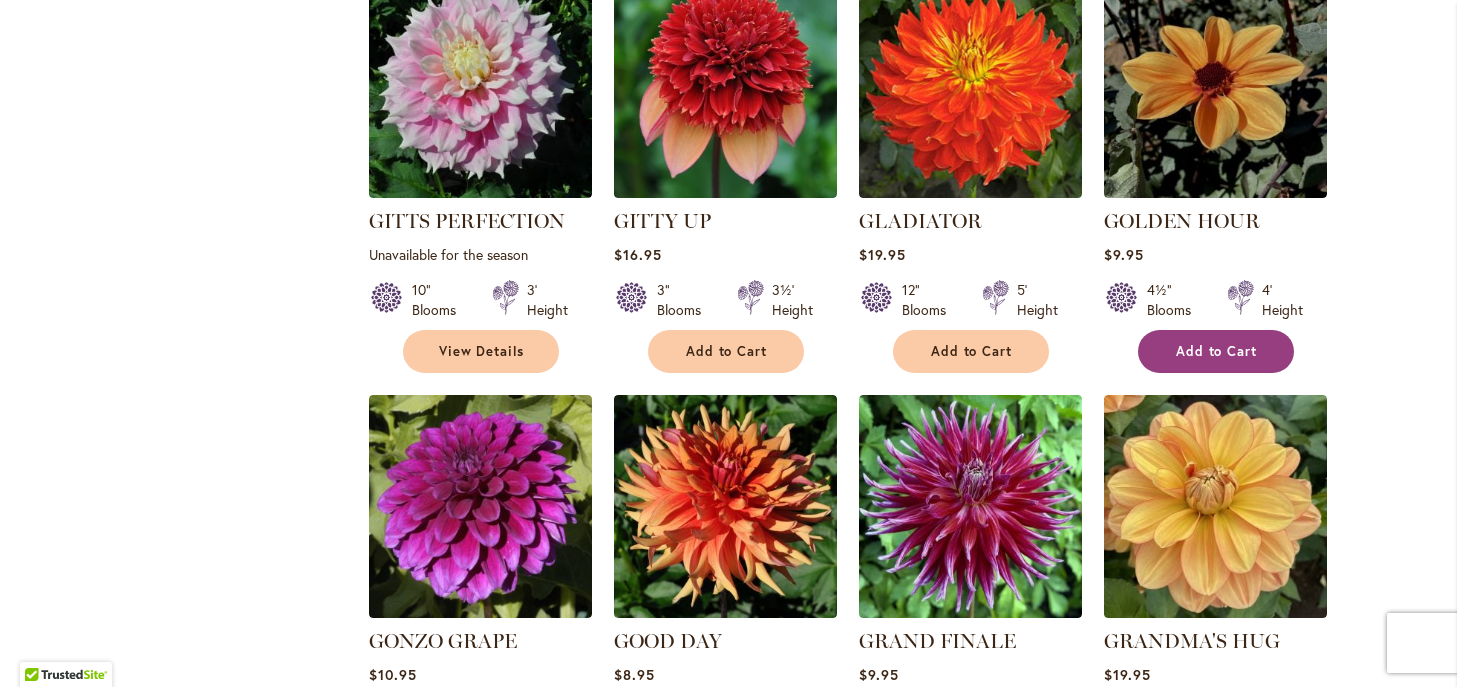 type on "**********" 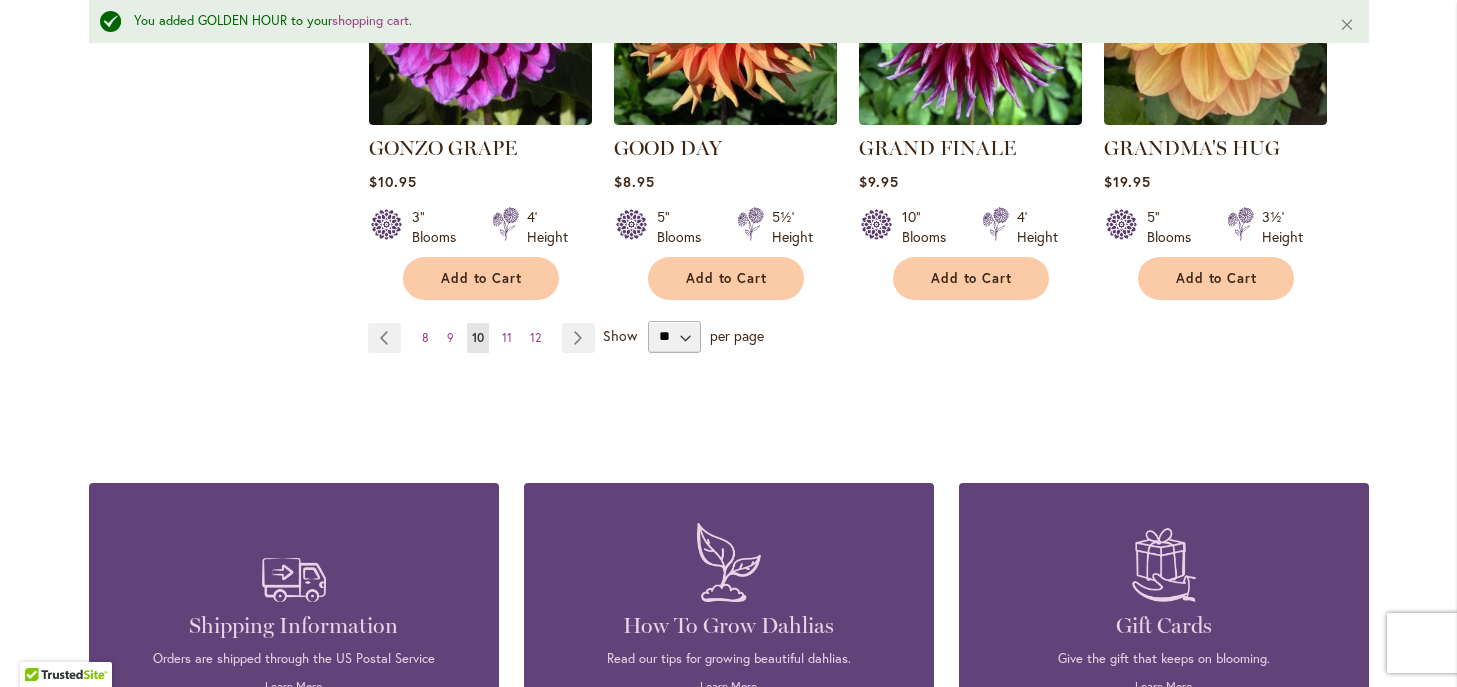 scroll, scrollTop: 1857, scrollLeft: 0, axis: vertical 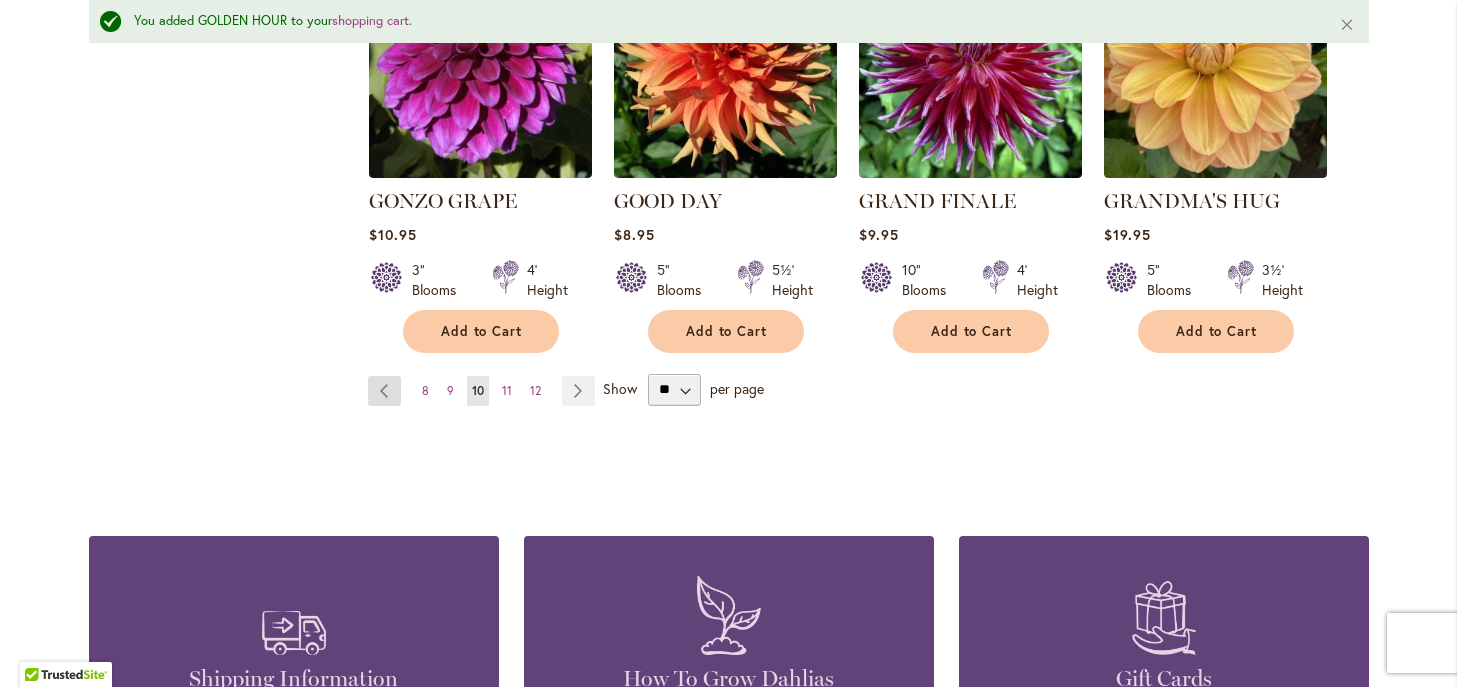 click on "Page
Previous" at bounding box center [384, 391] 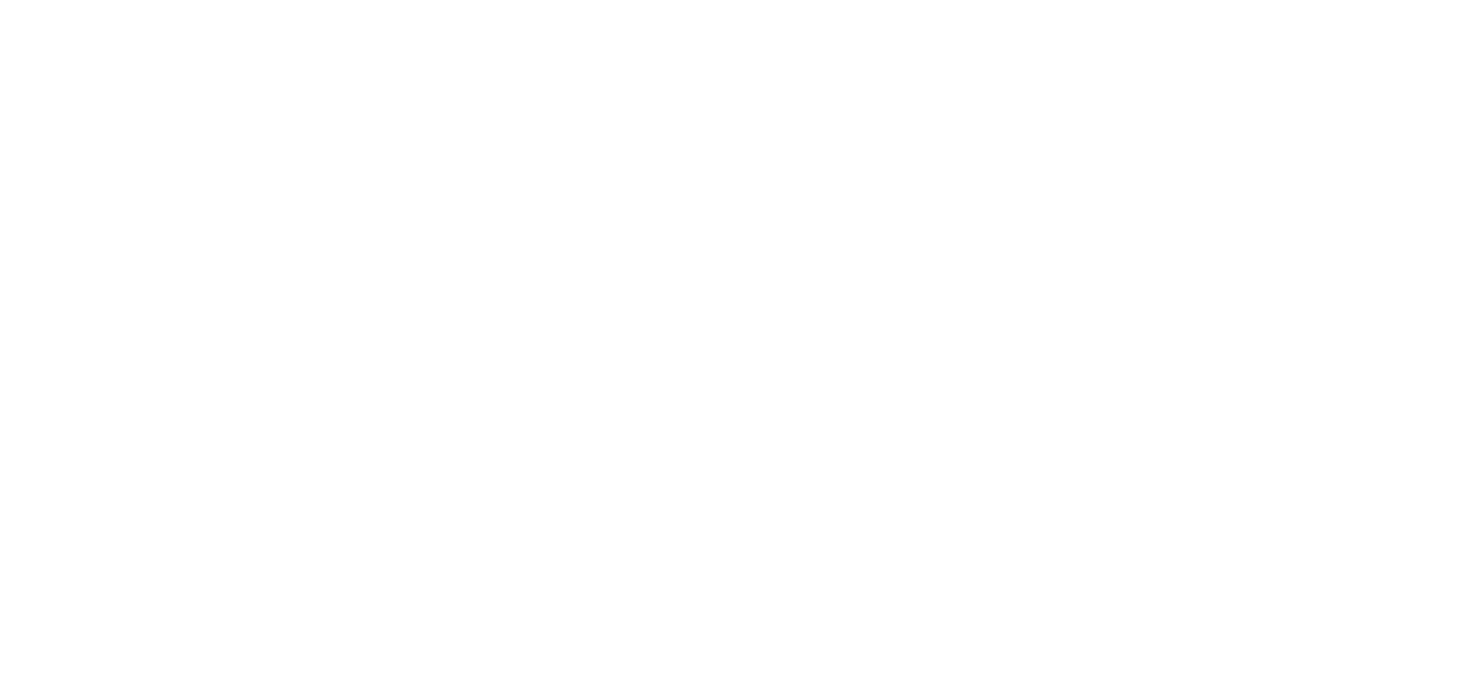scroll, scrollTop: 0, scrollLeft: 0, axis: both 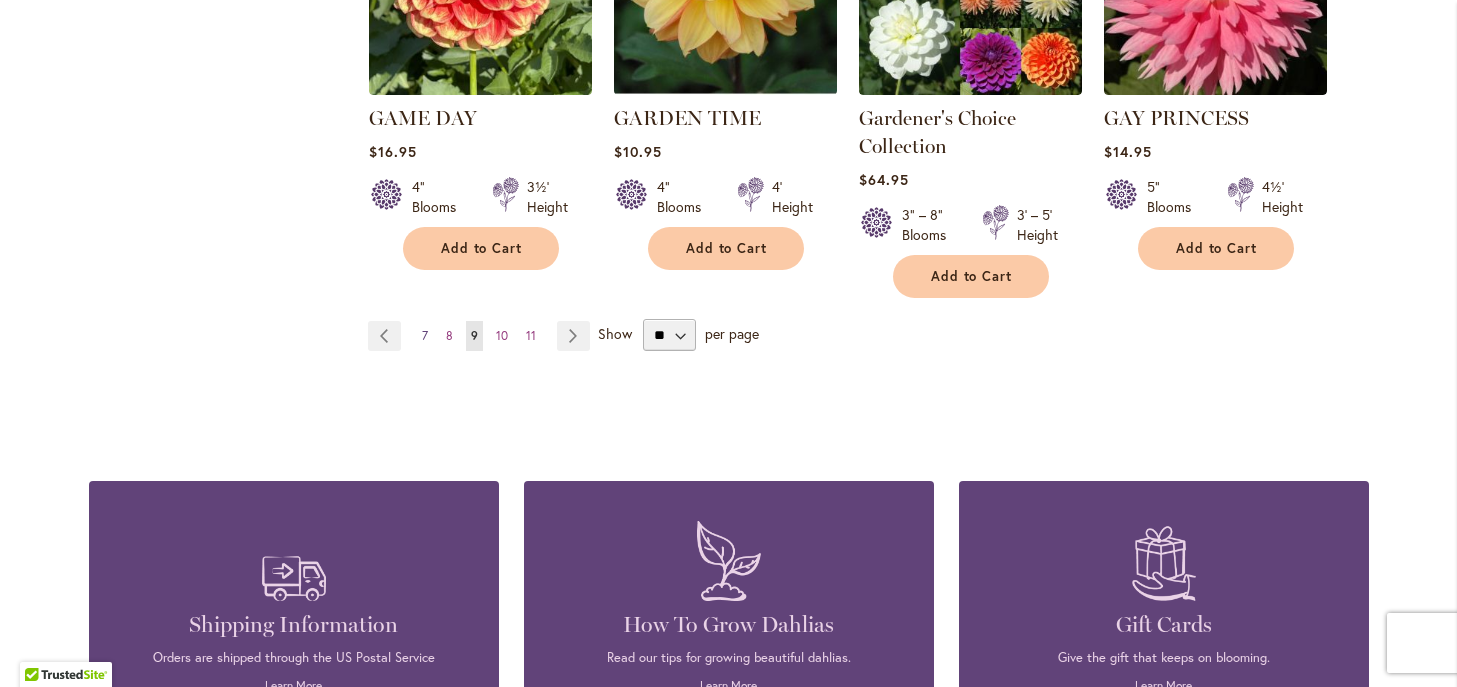 type on "**********" 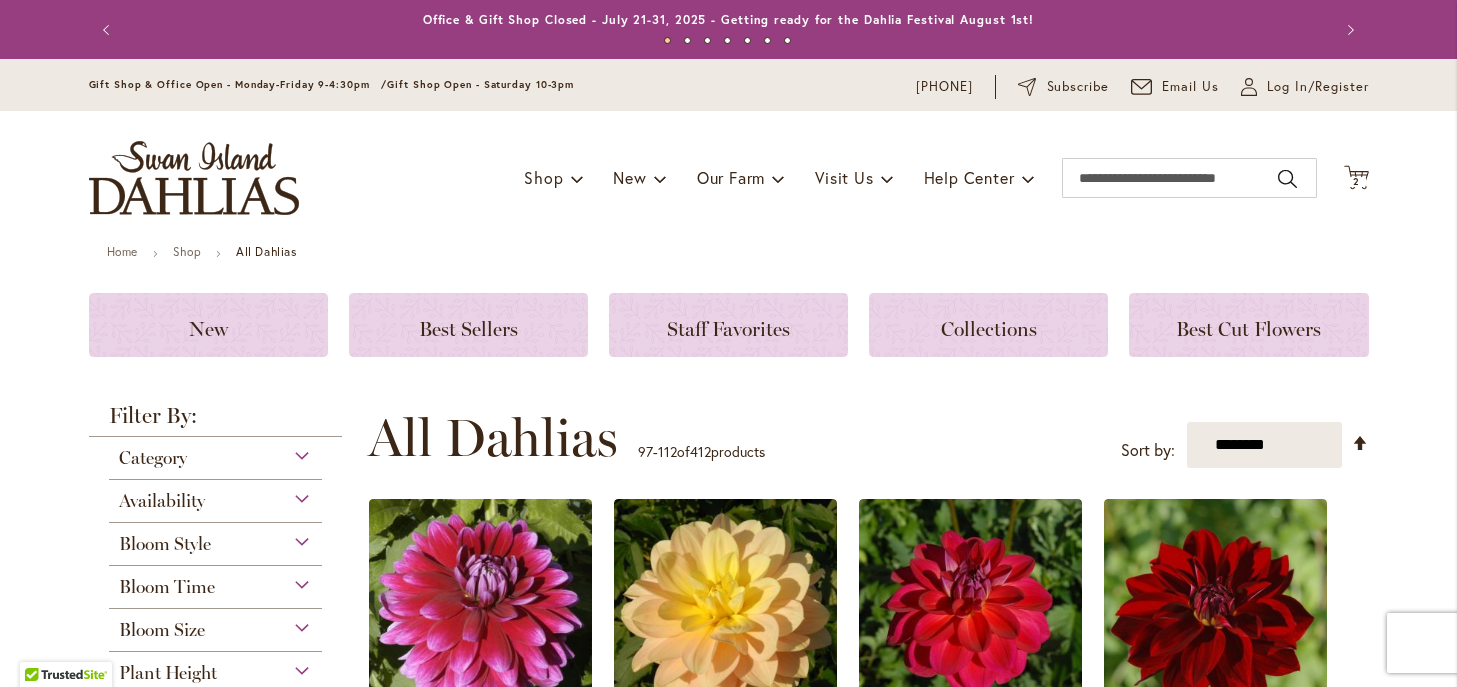 scroll, scrollTop: 0, scrollLeft: 0, axis: both 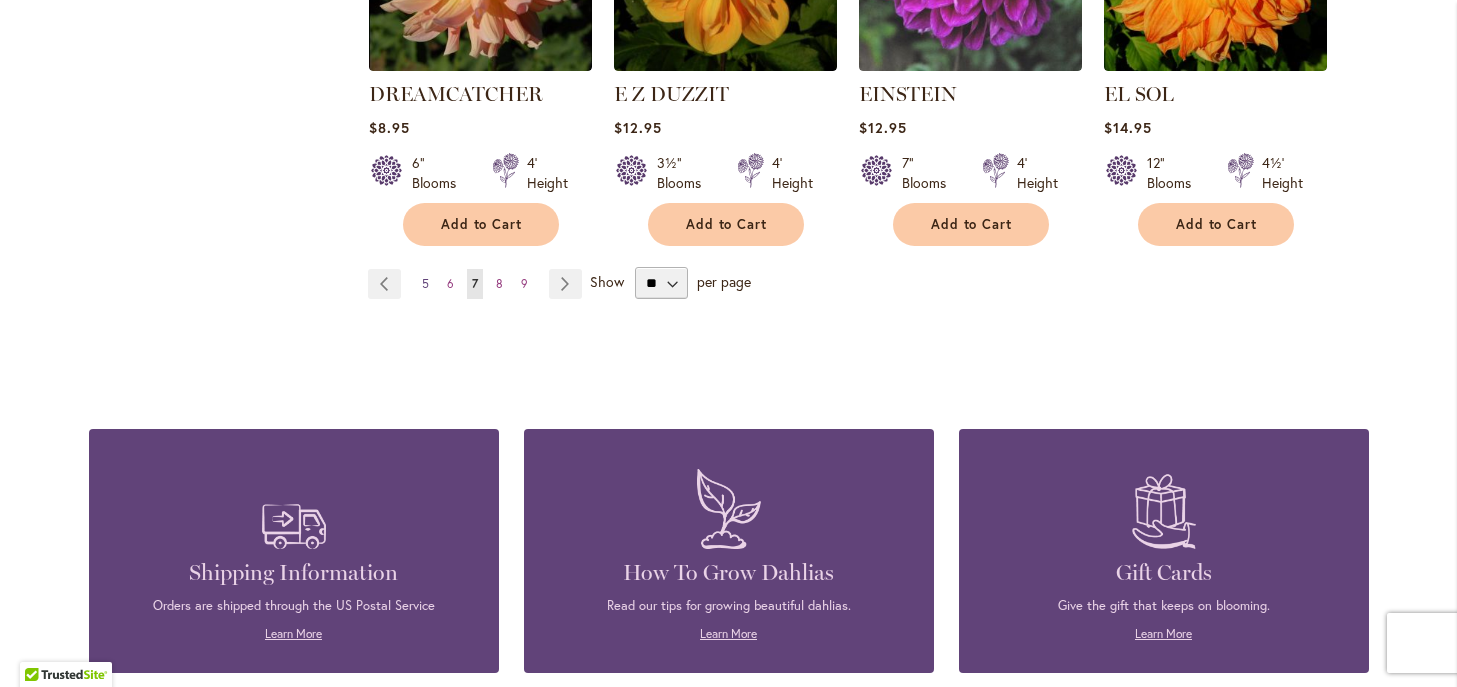 type on "**********" 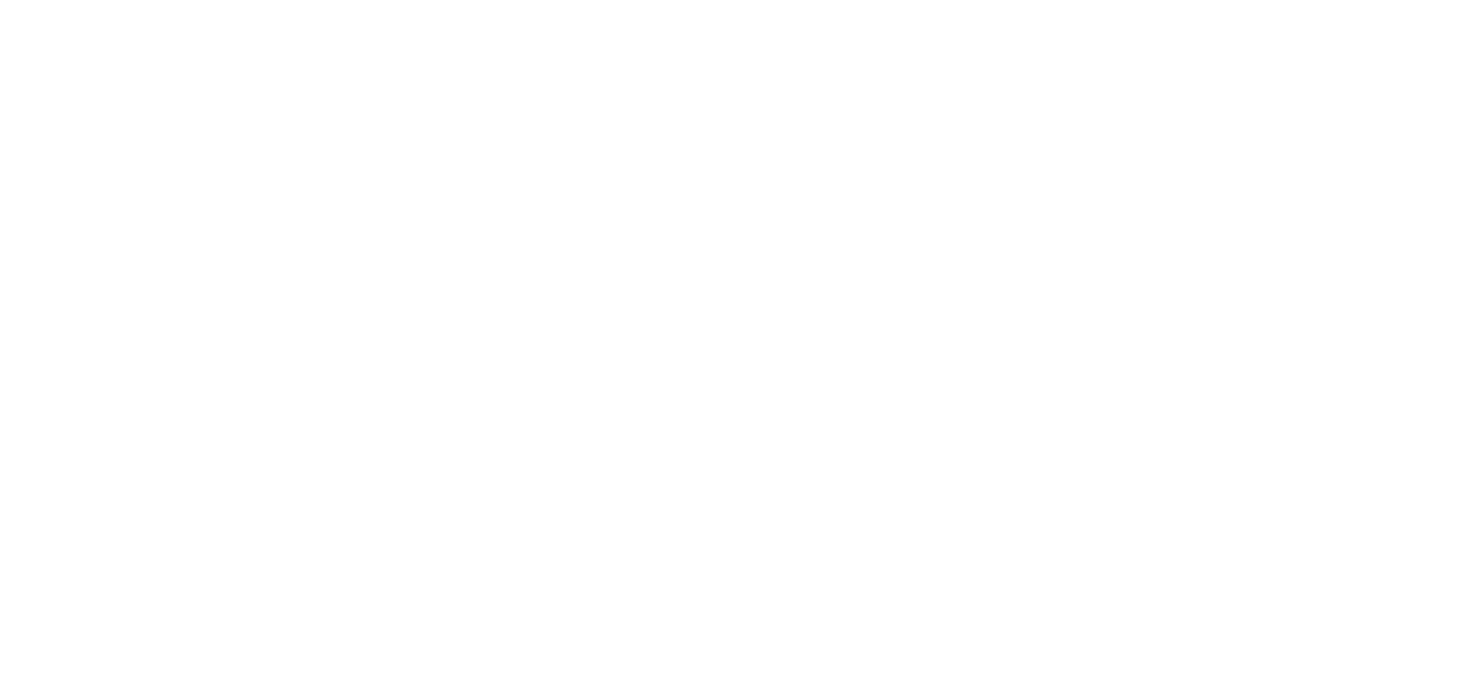 scroll, scrollTop: 0, scrollLeft: 0, axis: both 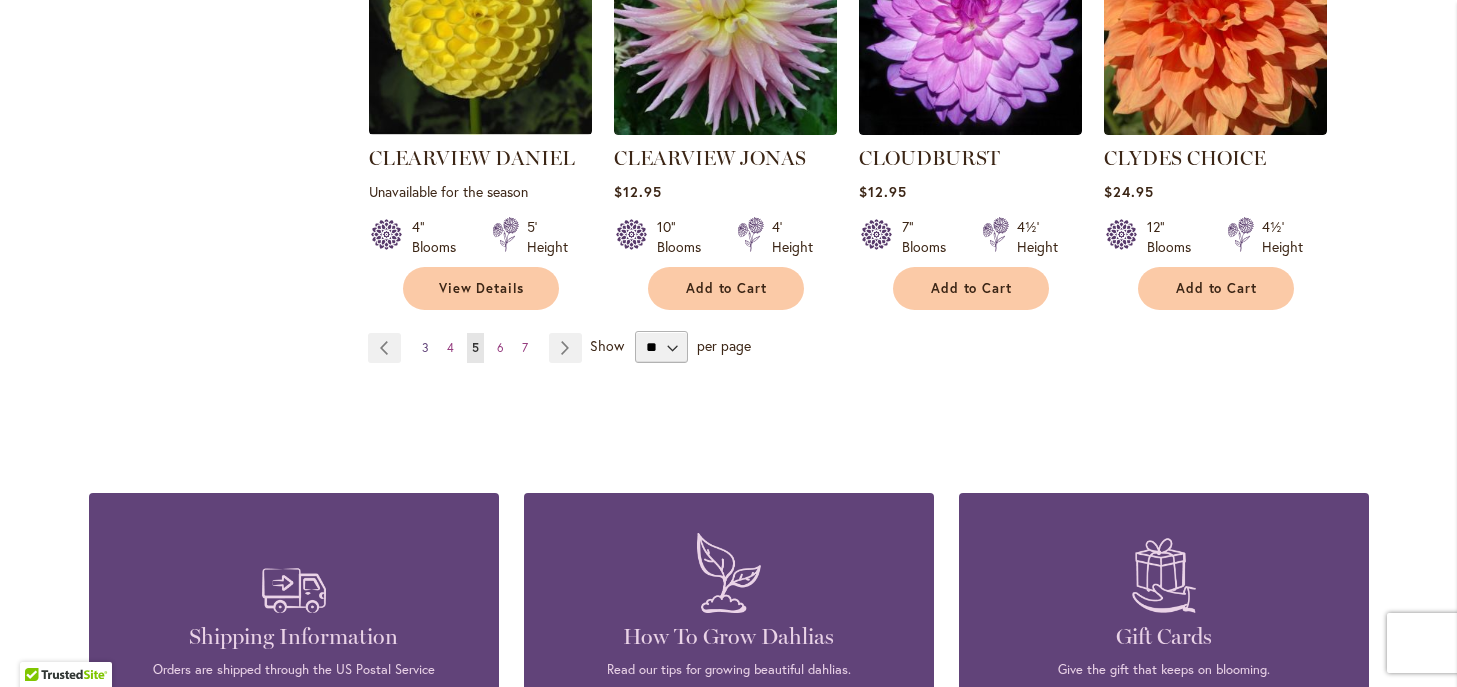 type on "**********" 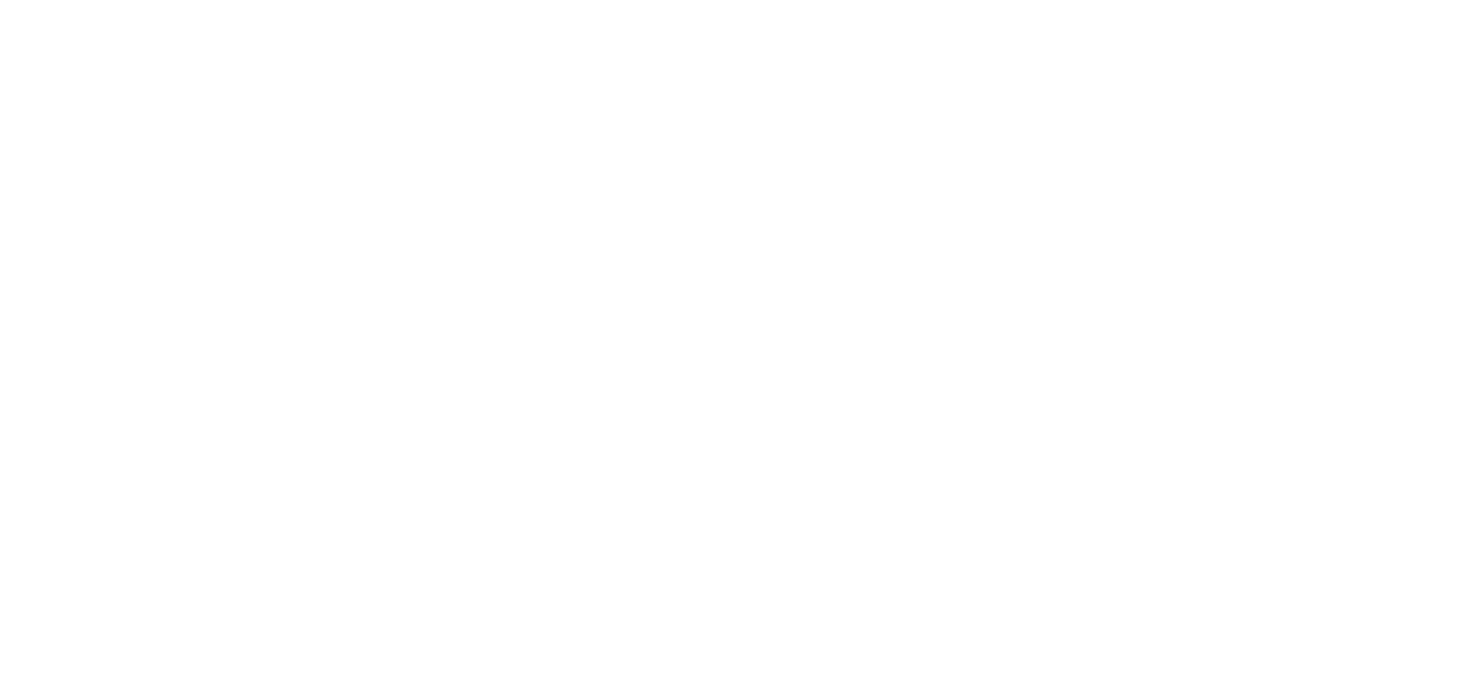 scroll, scrollTop: 0, scrollLeft: 0, axis: both 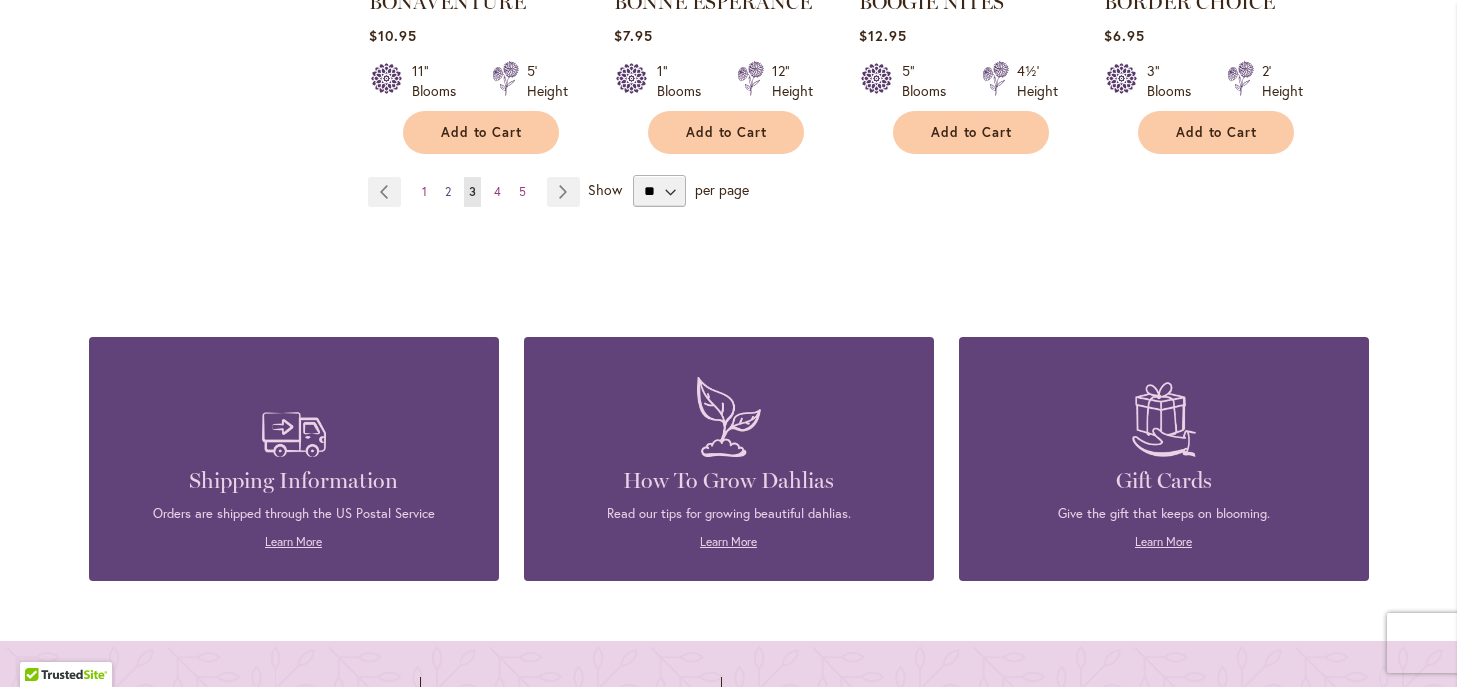 type on "**********" 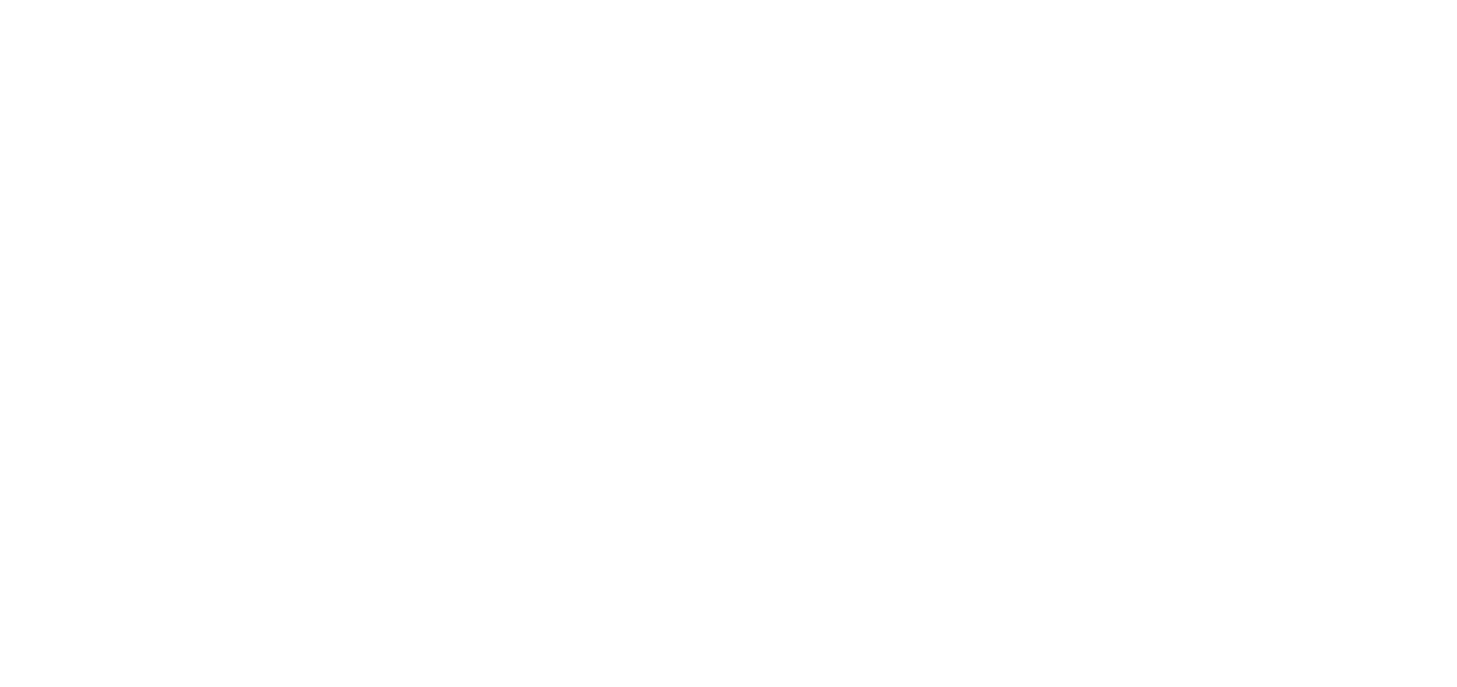scroll, scrollTop: 0, scrollLeft: 0, axis: both 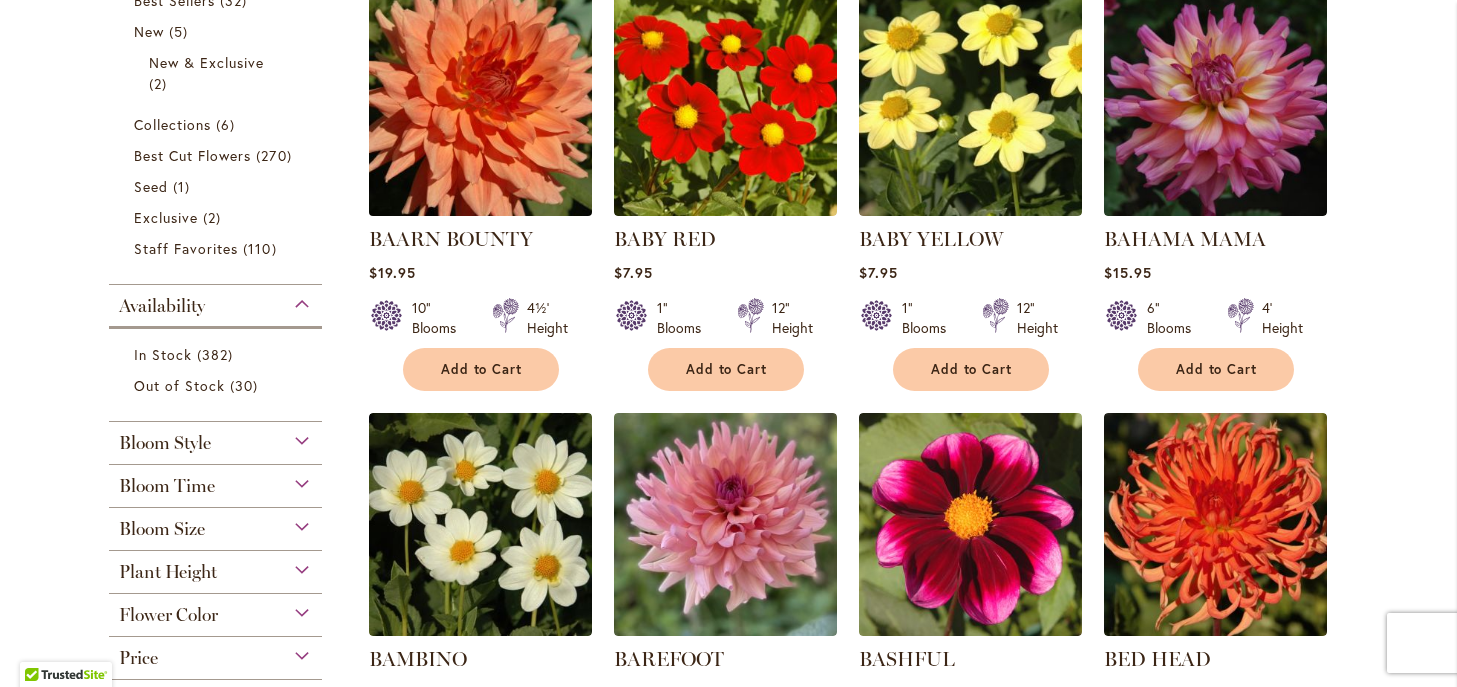 type on "**********" 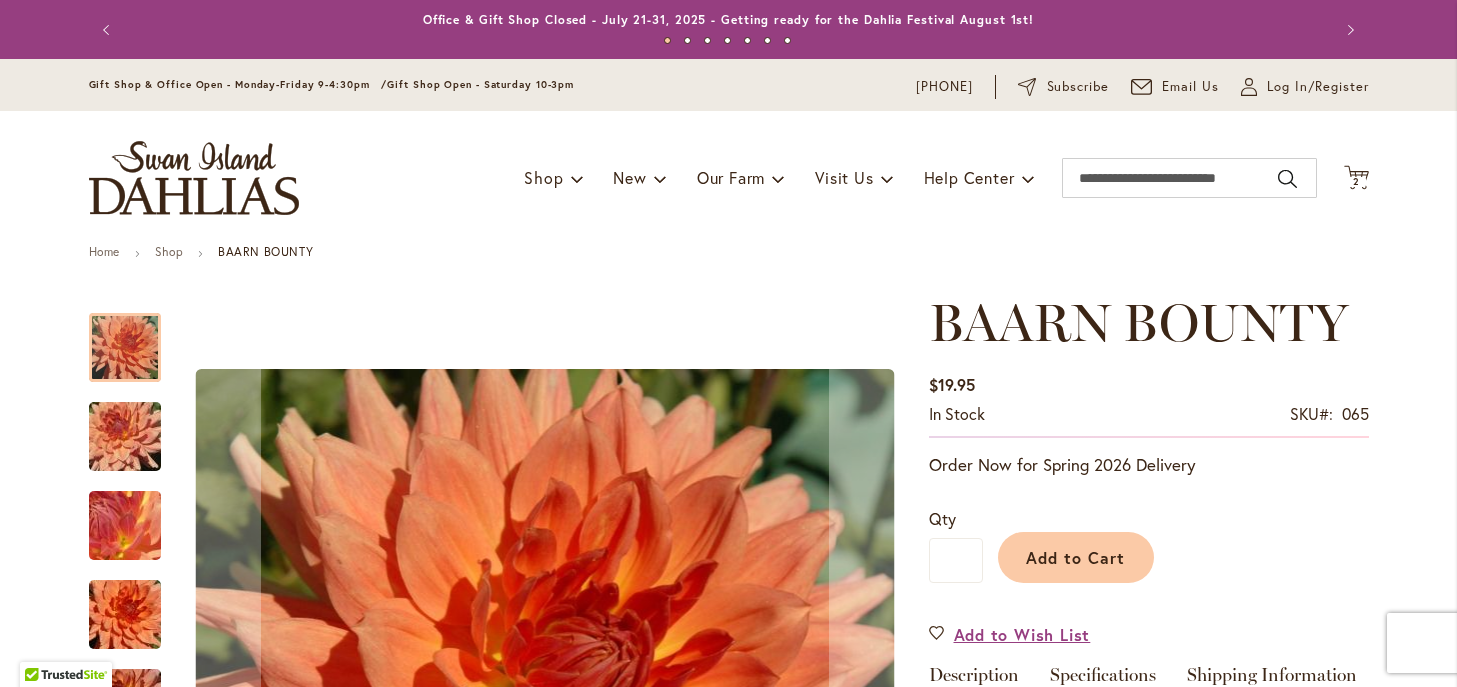 scroll, scrollTop: 0, scrollLeft: 0, axis: both 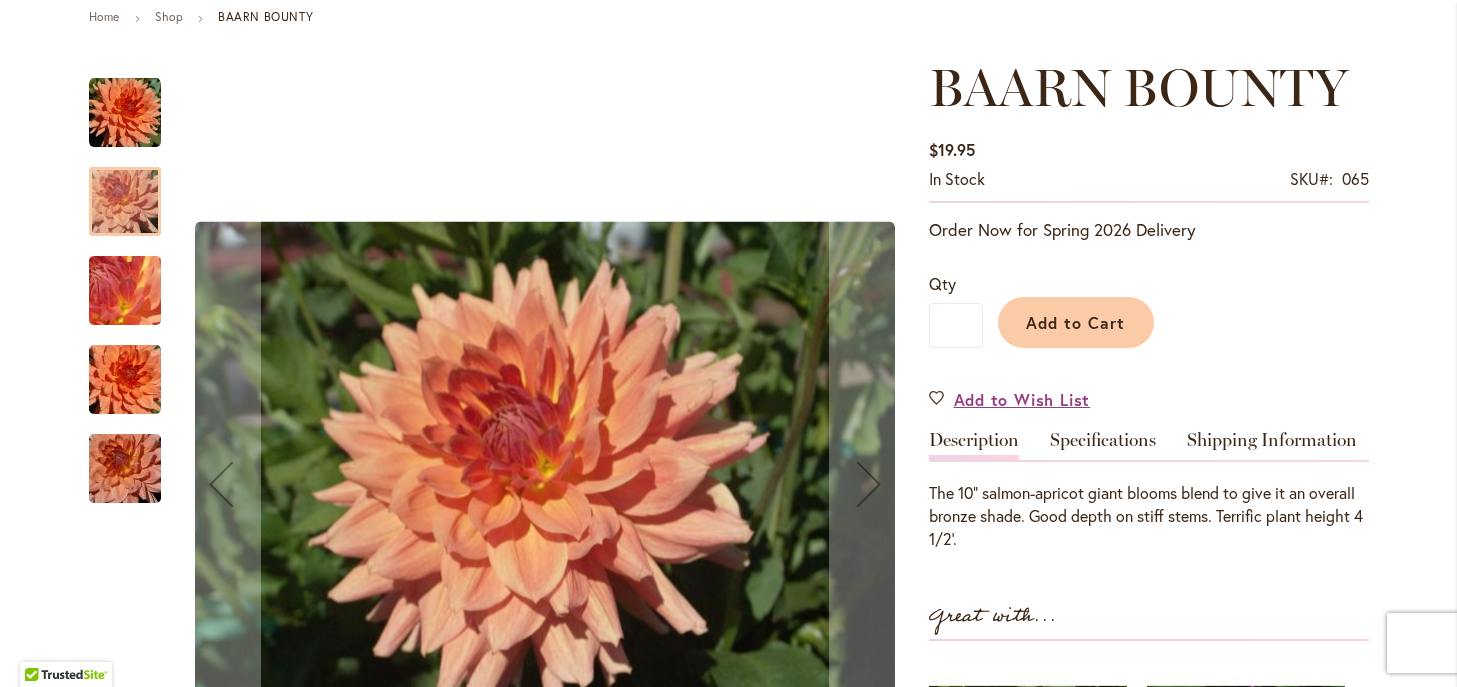 click at bounding box center [125, 291] 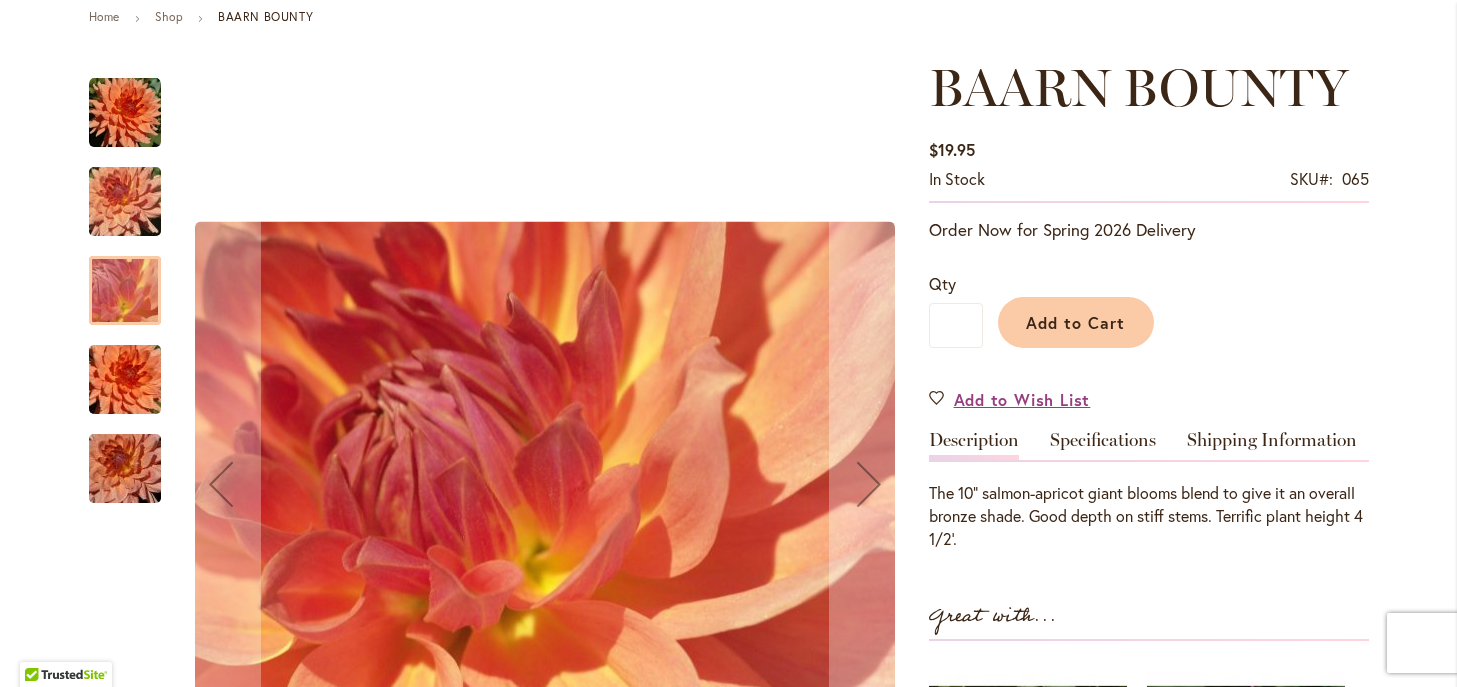 click at bounding box center [125, 380] 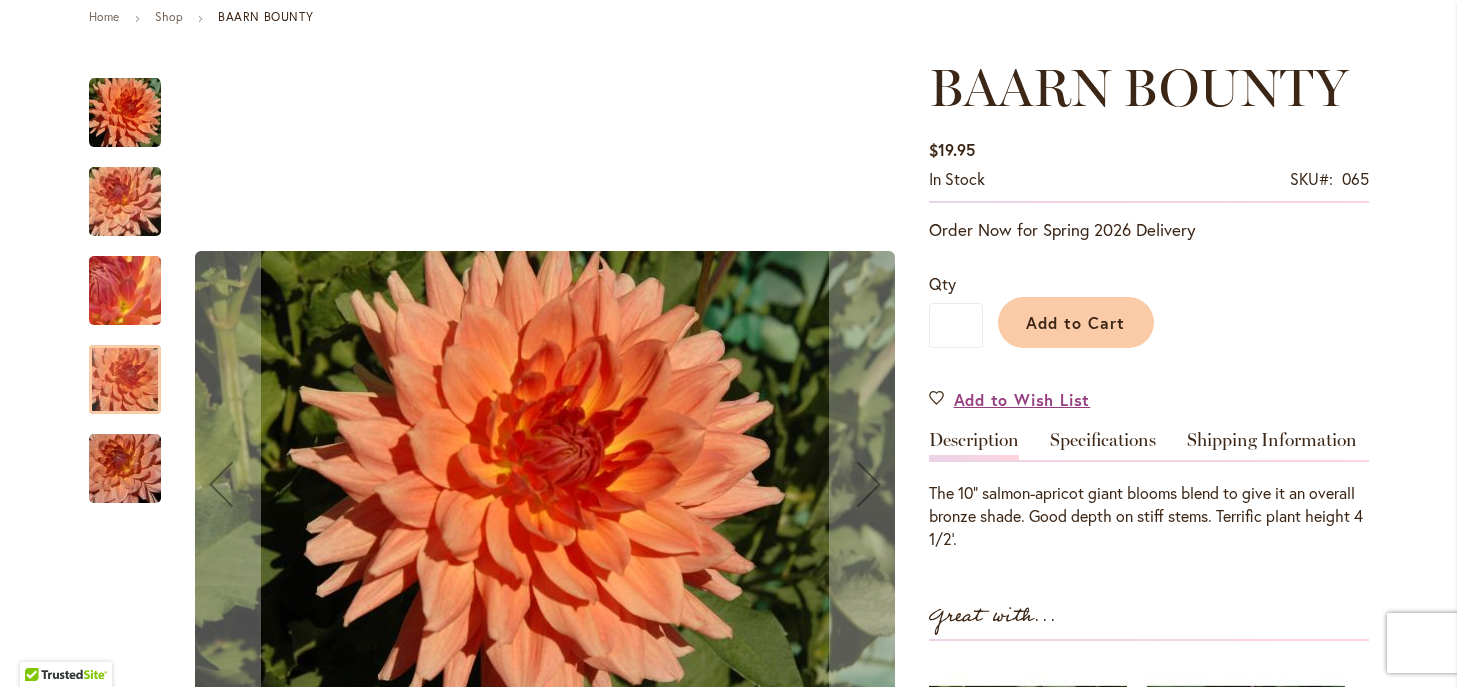 click at bounding box center [125, 469] 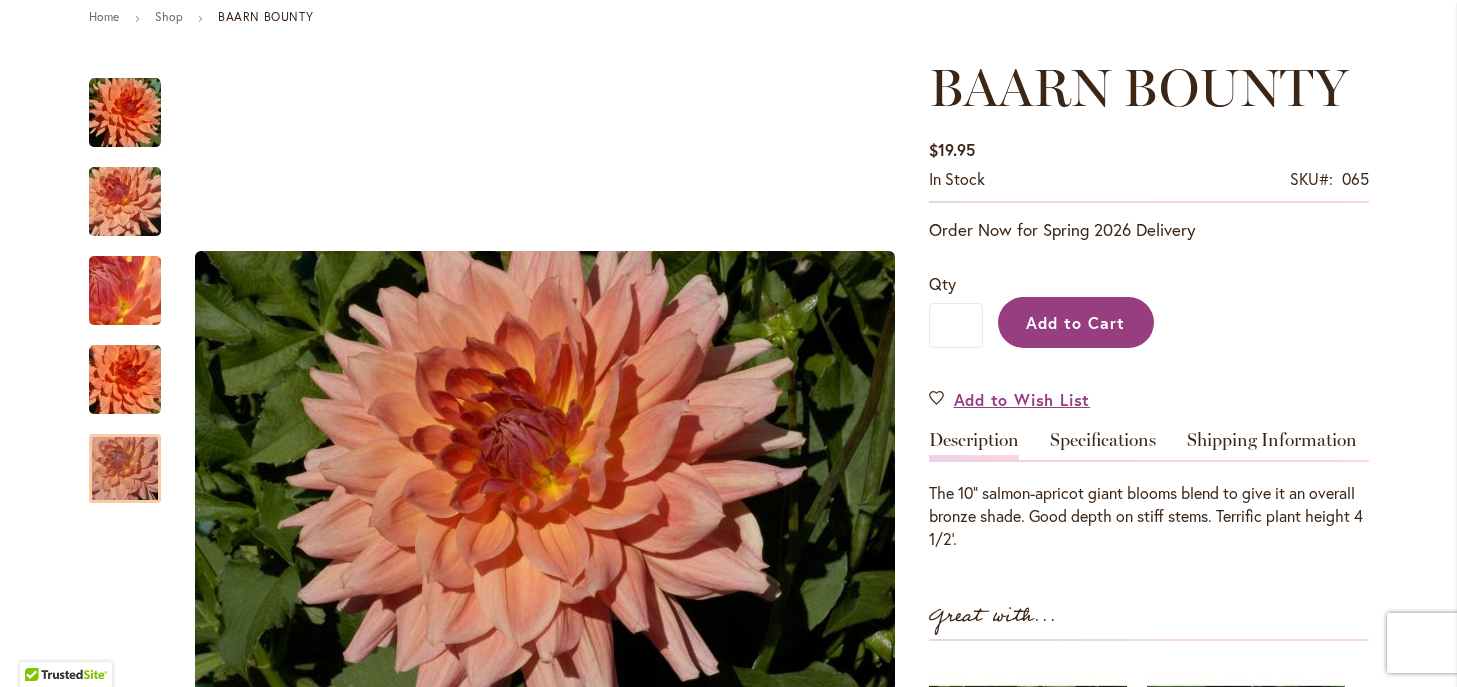 click on "Add to Cart" at bounding box center [1075, 322] 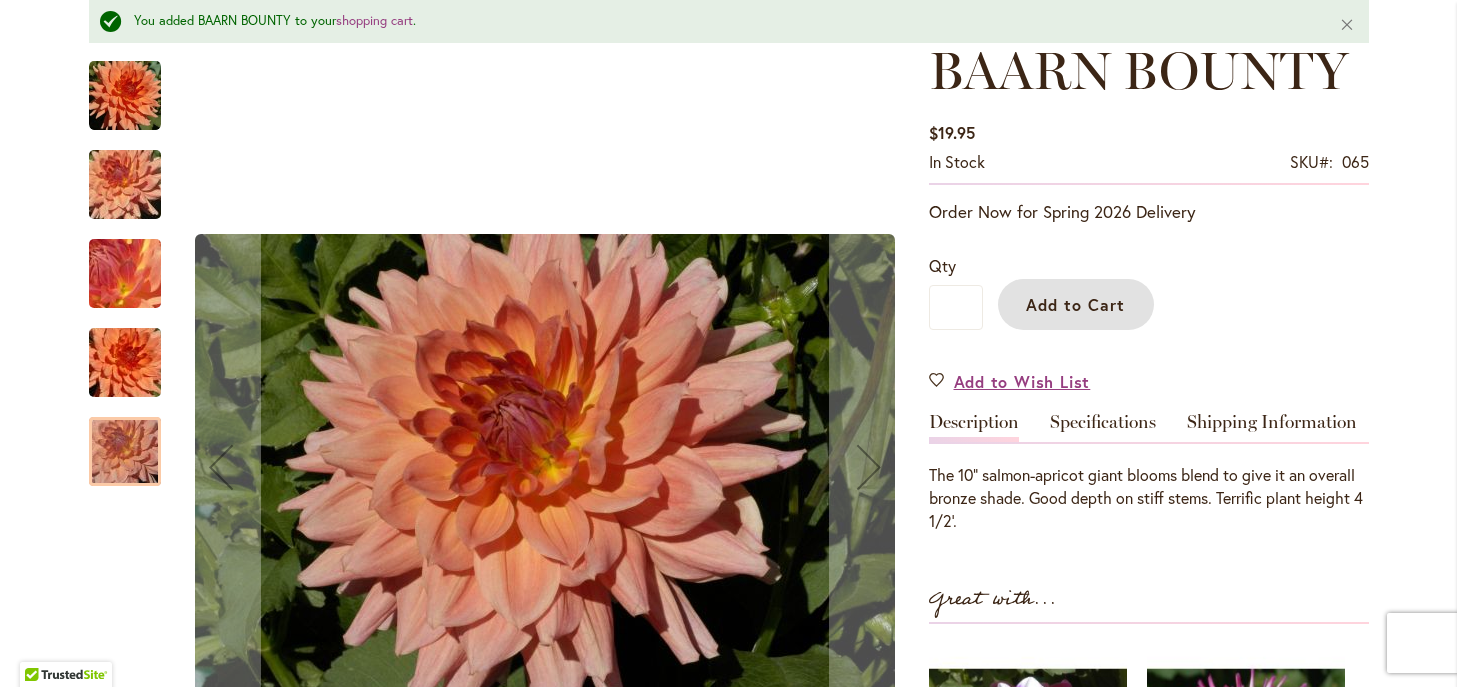 scroll, scrollTop: 0, scrollLeft: 0, axis: both 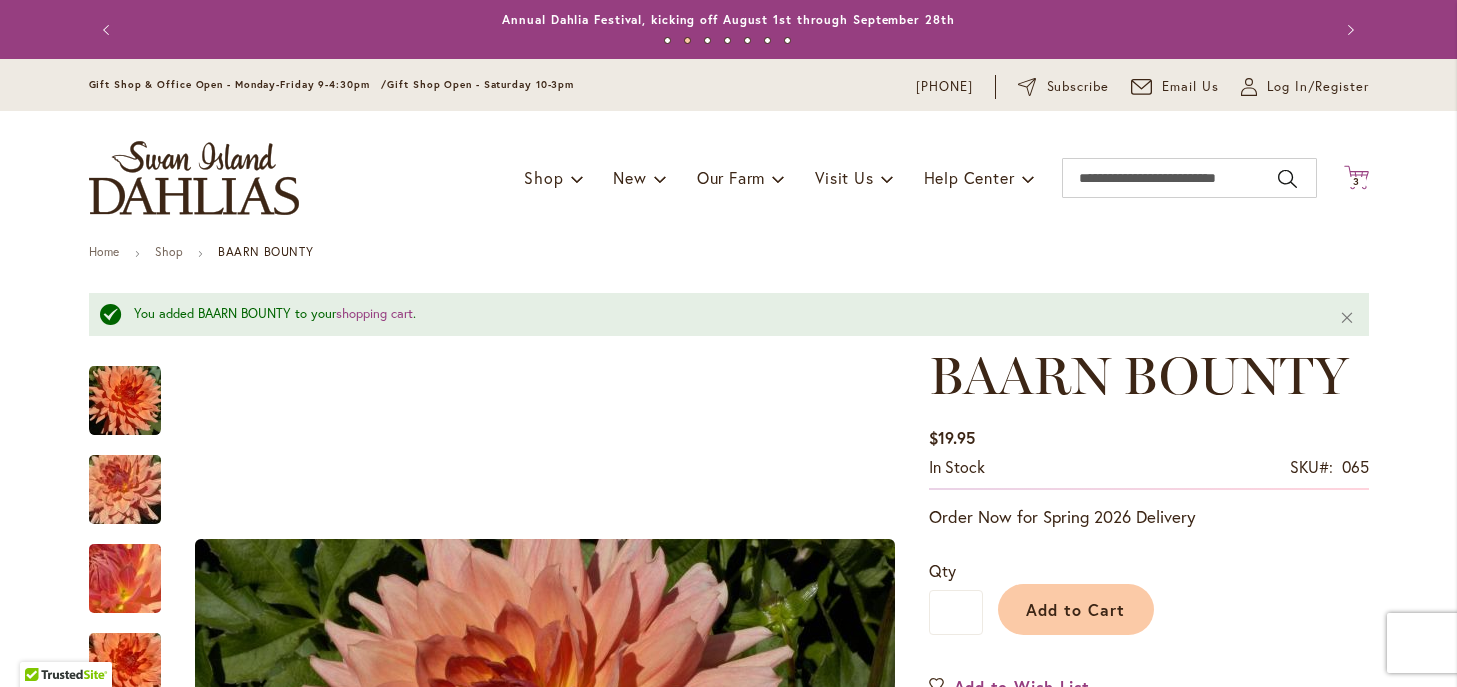 click 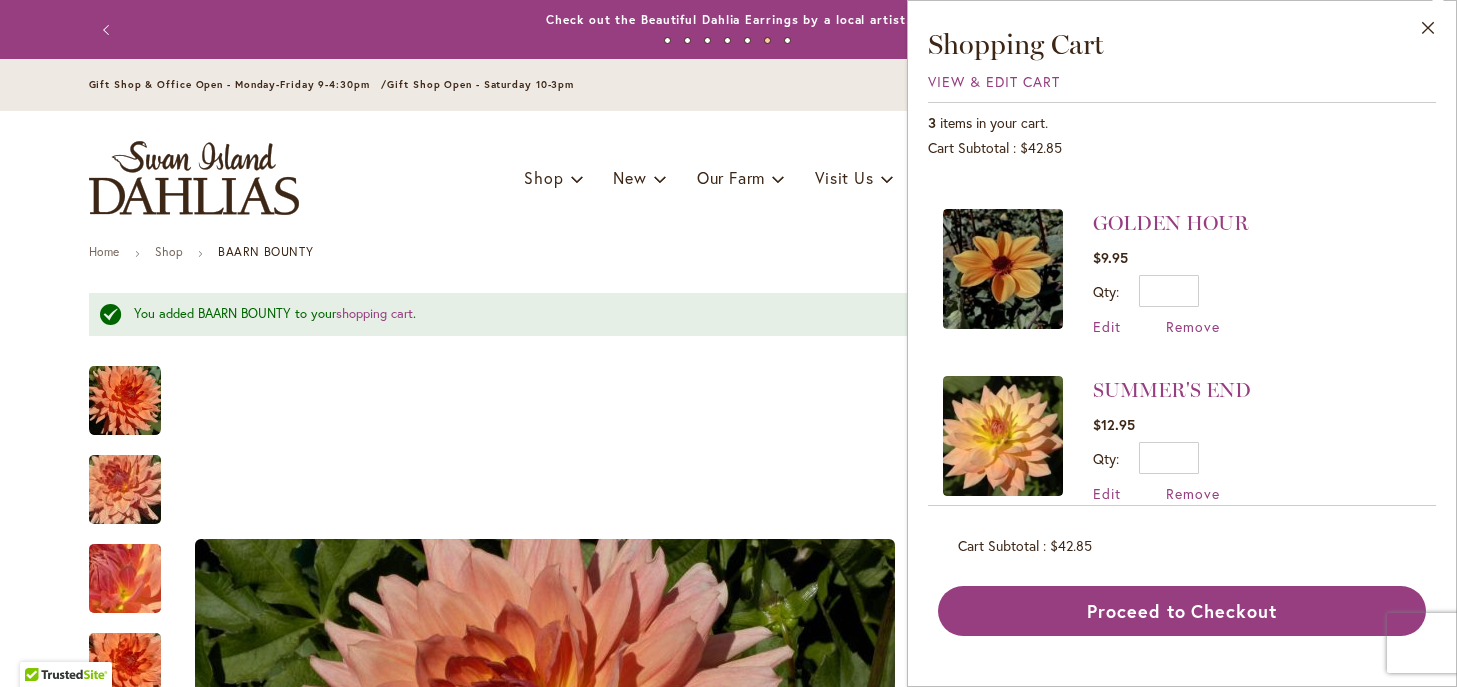 scroll, scrollTop: 169, scrollLeft: 0, axis: vertical 